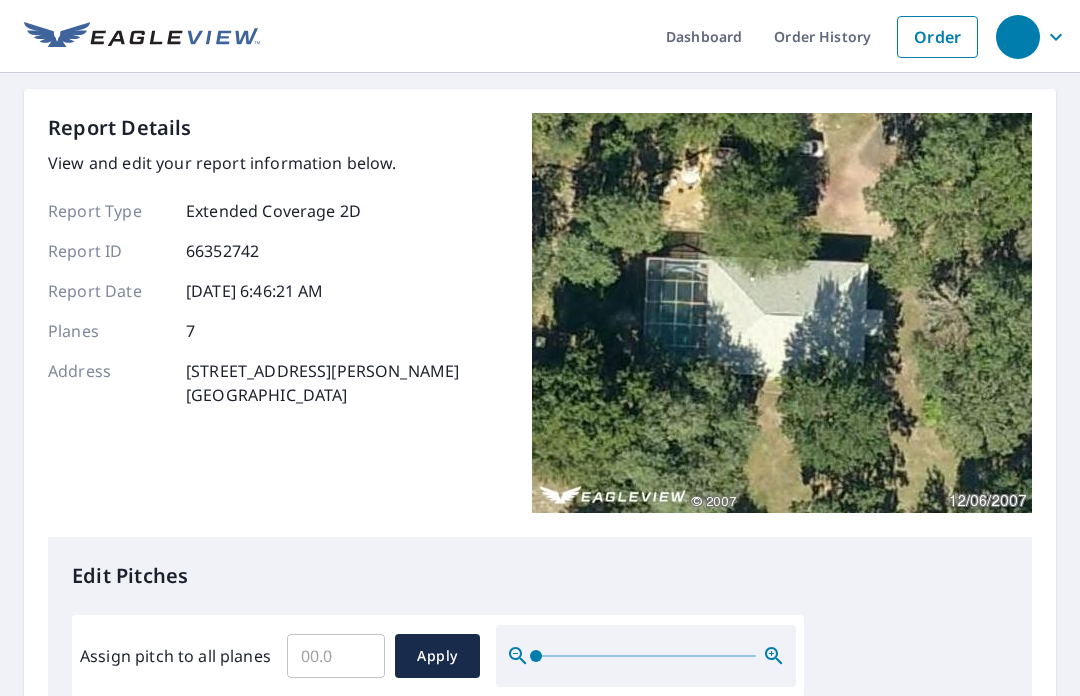 scroll, scrollTop: 0, scrollLeft: 0, axis: both 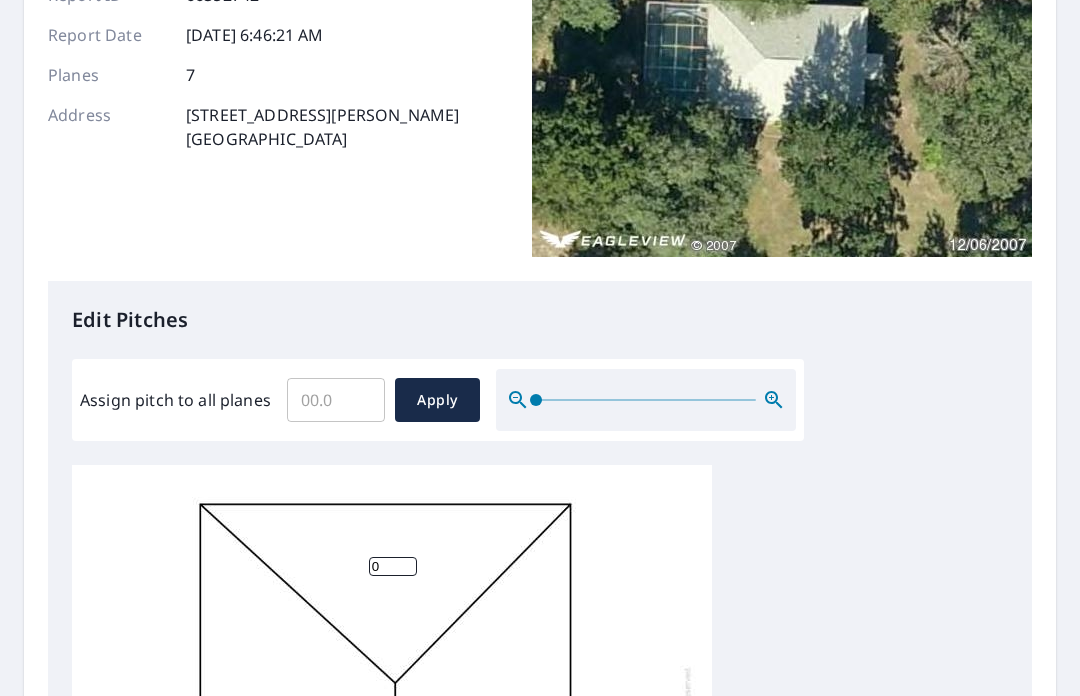 click on "Assign pitch to all planes" at bounding box center [336, 400] 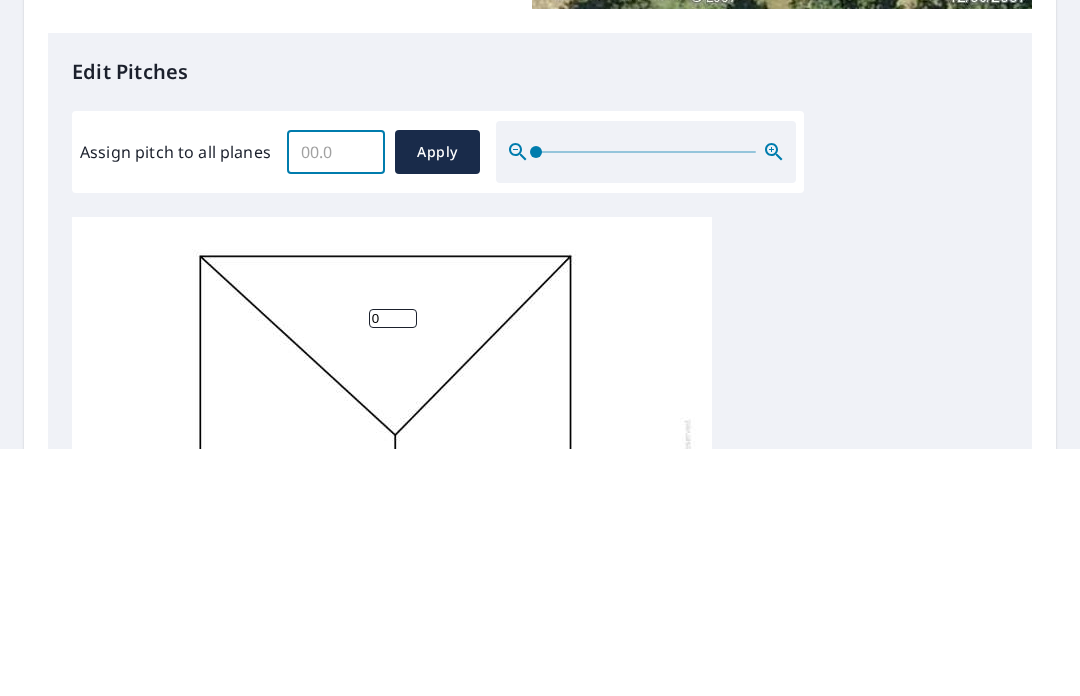 type on "5" 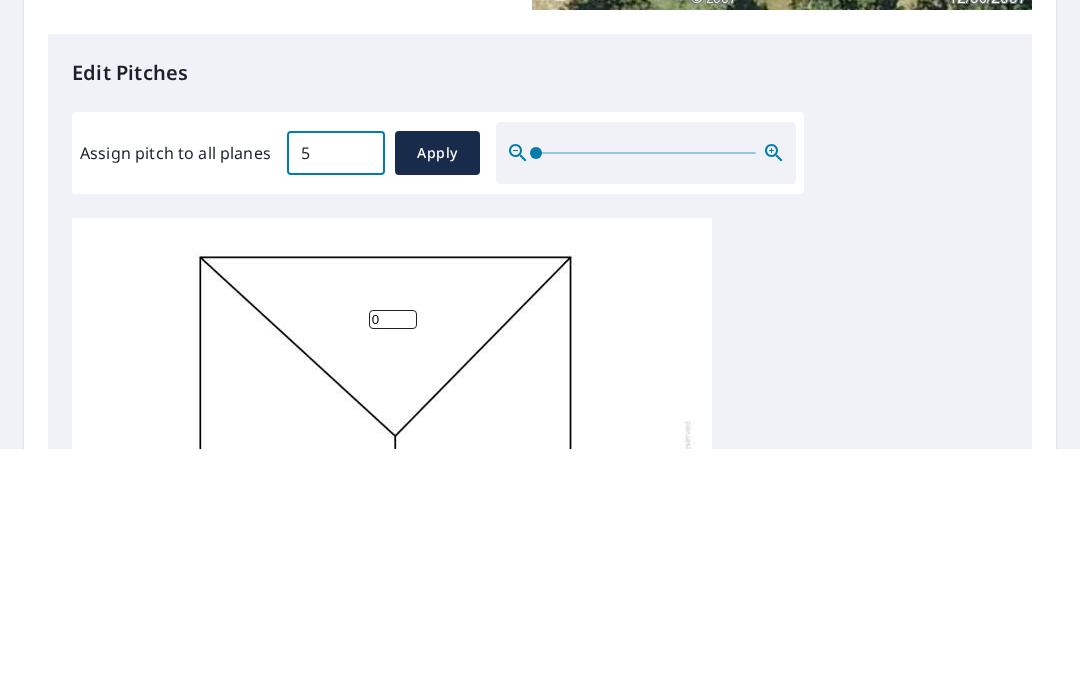 type 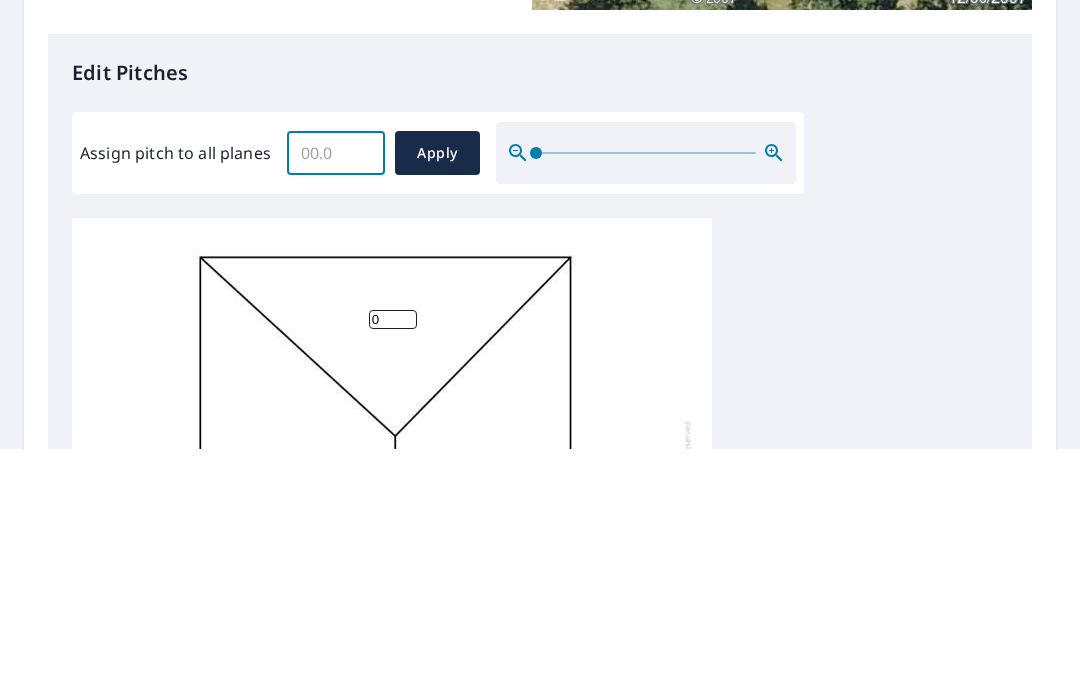 scroll, scrollTop: 69, scrollLeft: 0, axis: vertical 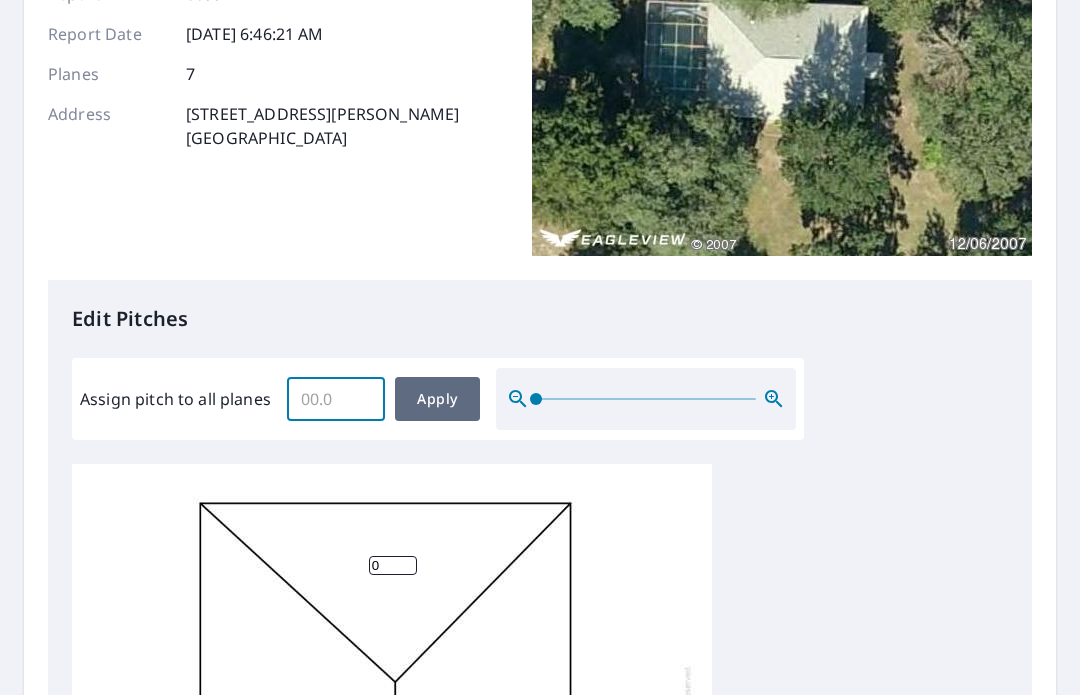 click on "Apply" at bounding box center [437, 400] 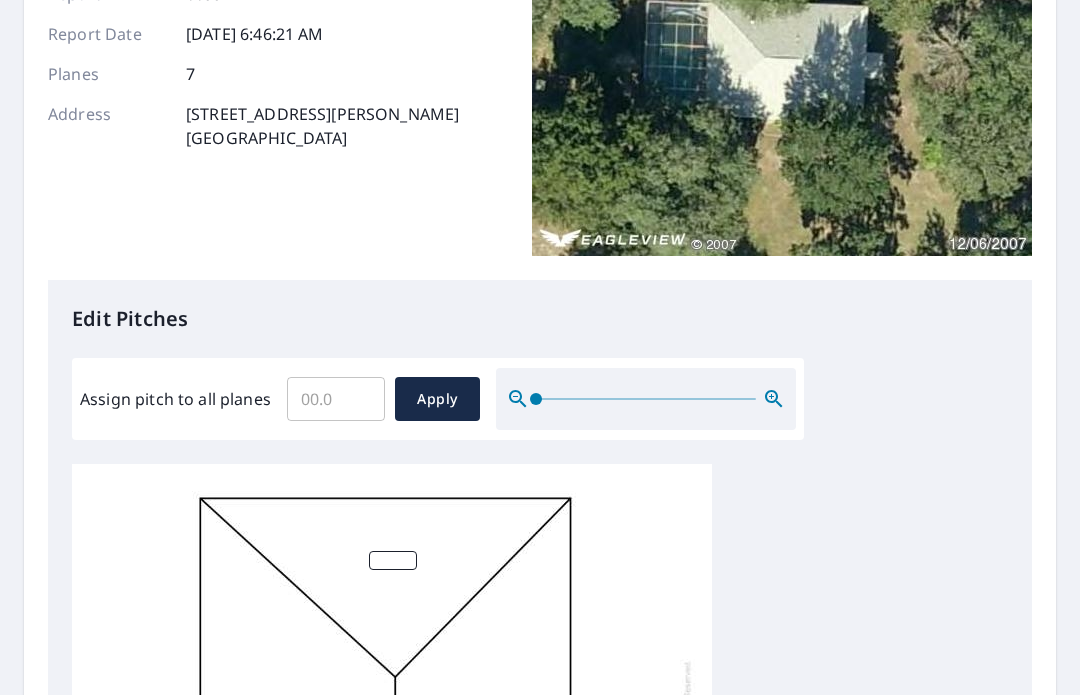 scroll, scrollTop: 26, scrollLeft: 0, axis: vertical 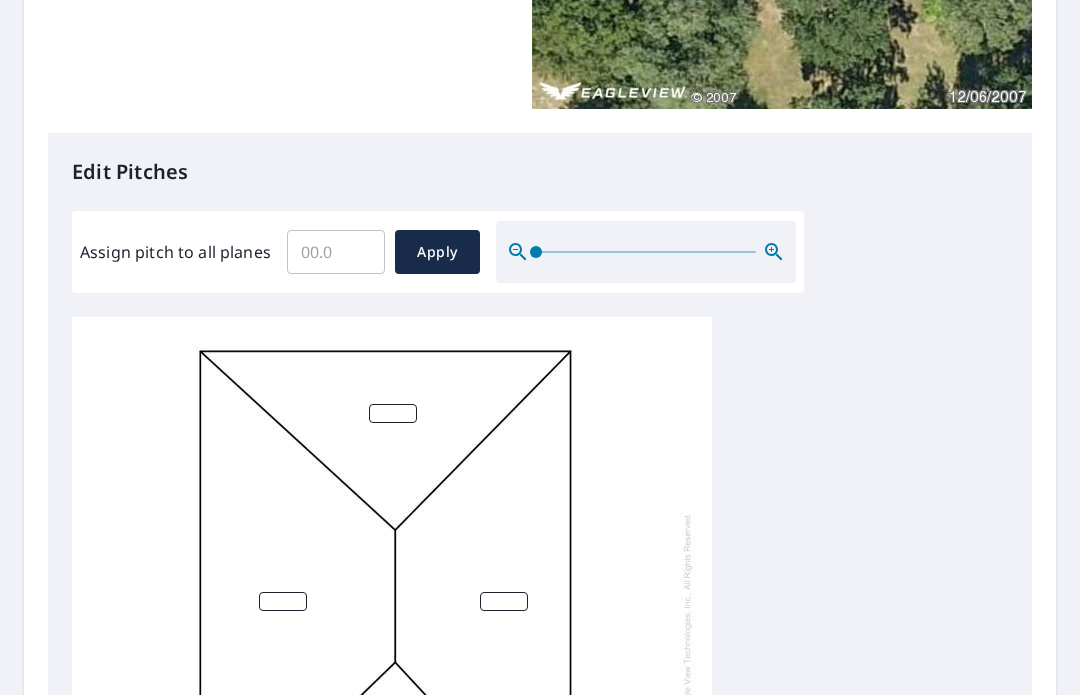 click on "Apply" at bounding box center (437, 253) 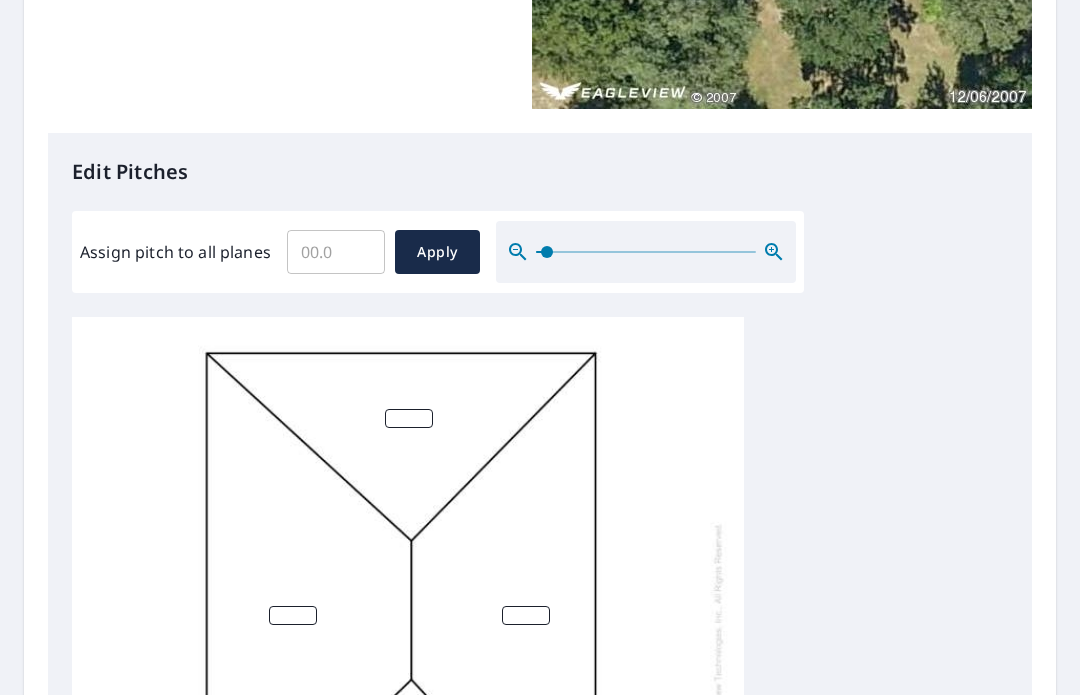 click 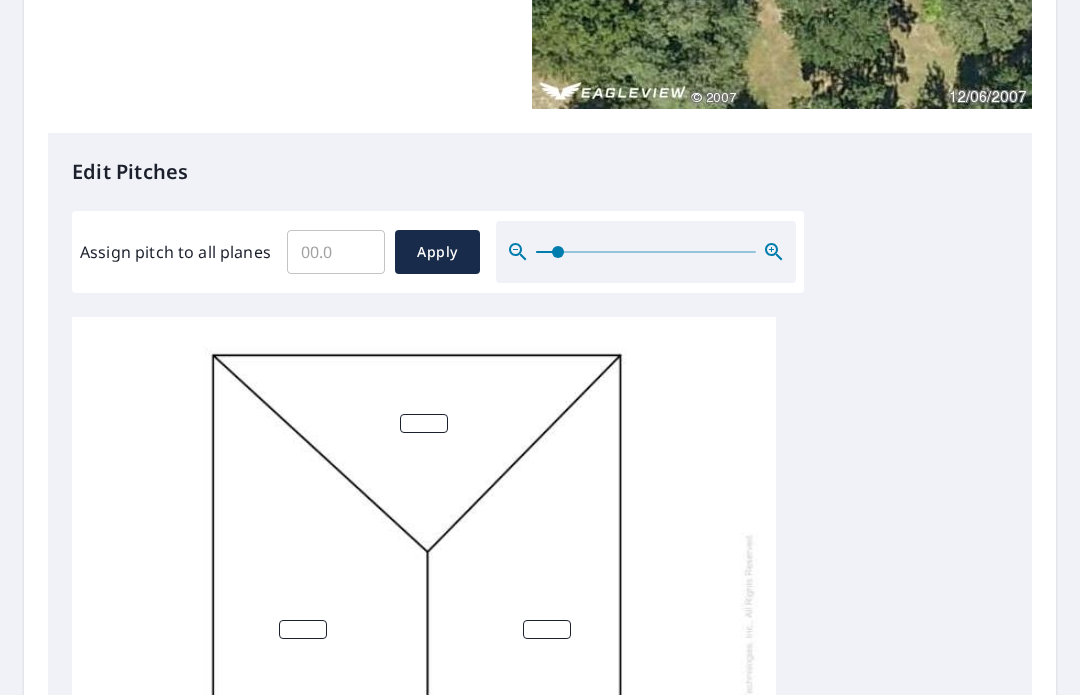 click 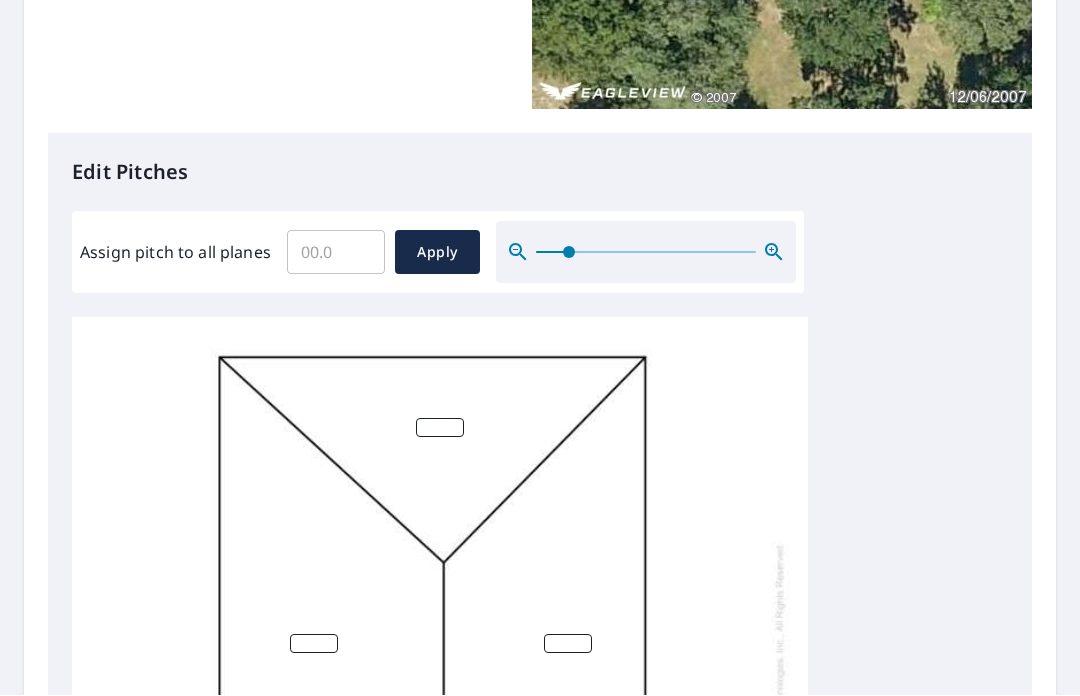 click 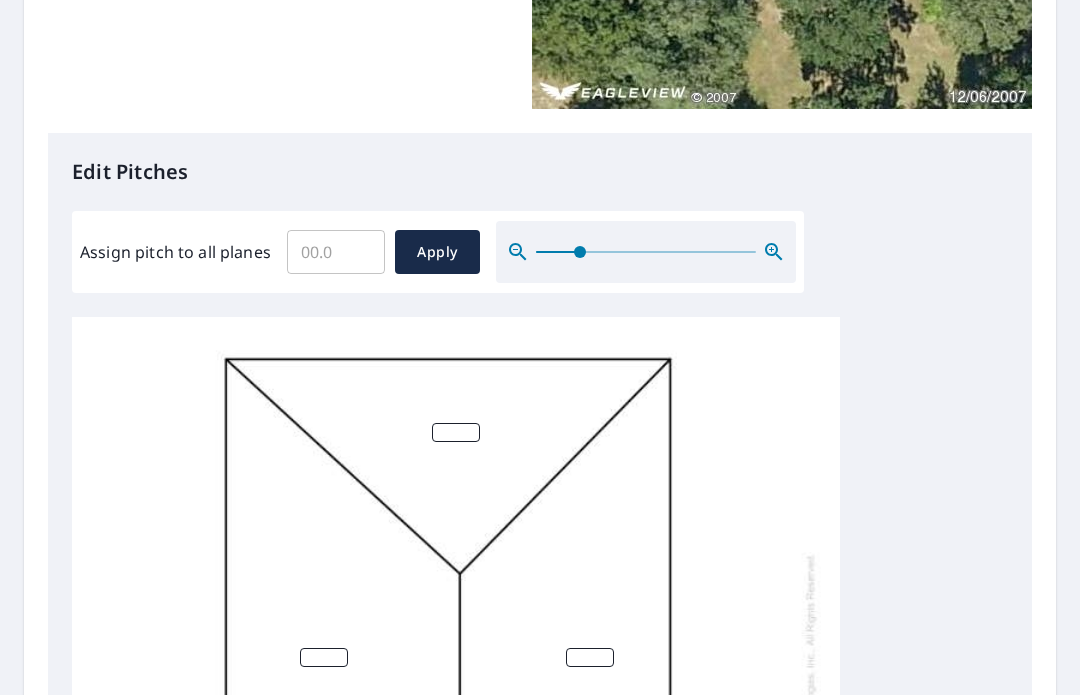 click 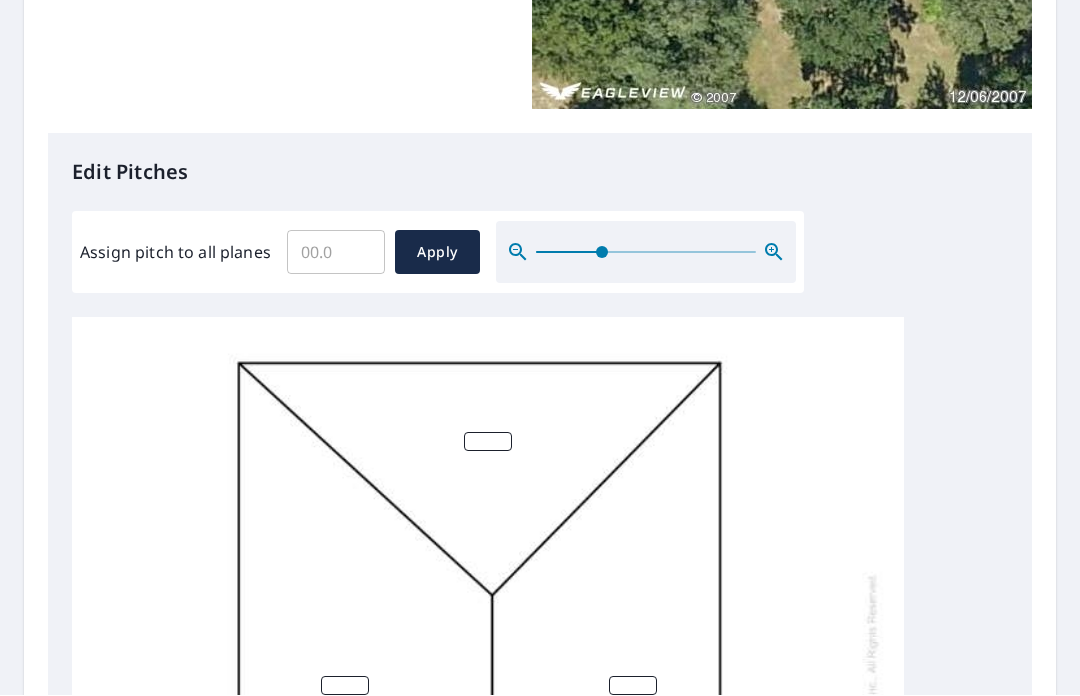 click at bounding box center [488, 442] 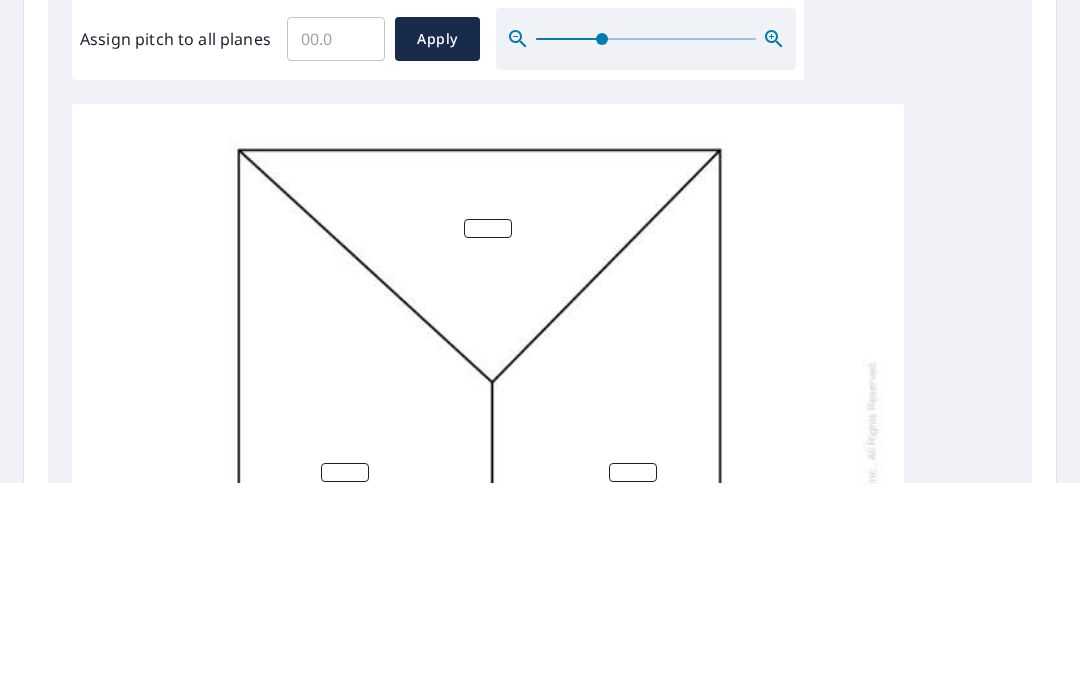 type on "5" 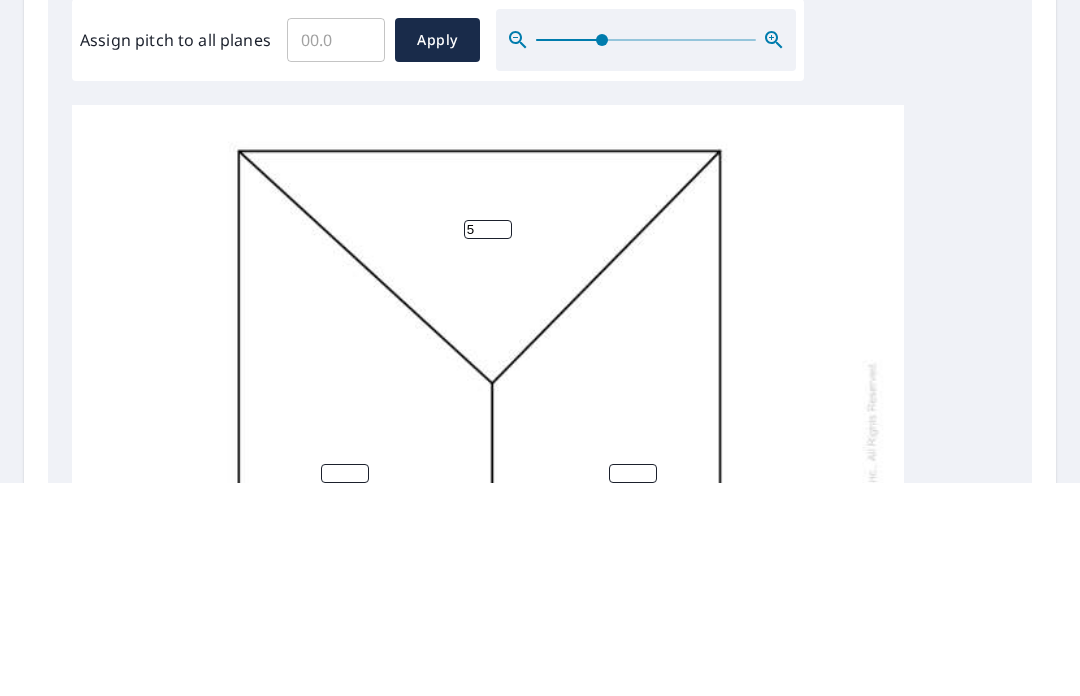 type 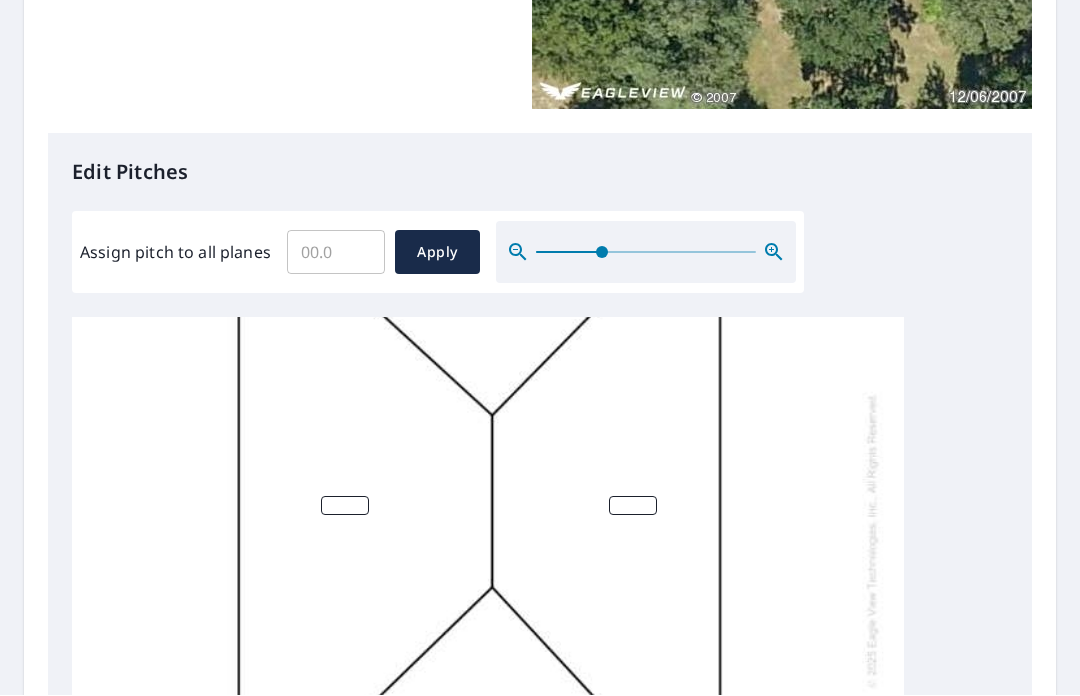 scroll, scrollTop: 187, scrollLeft: 0, axis: vertical 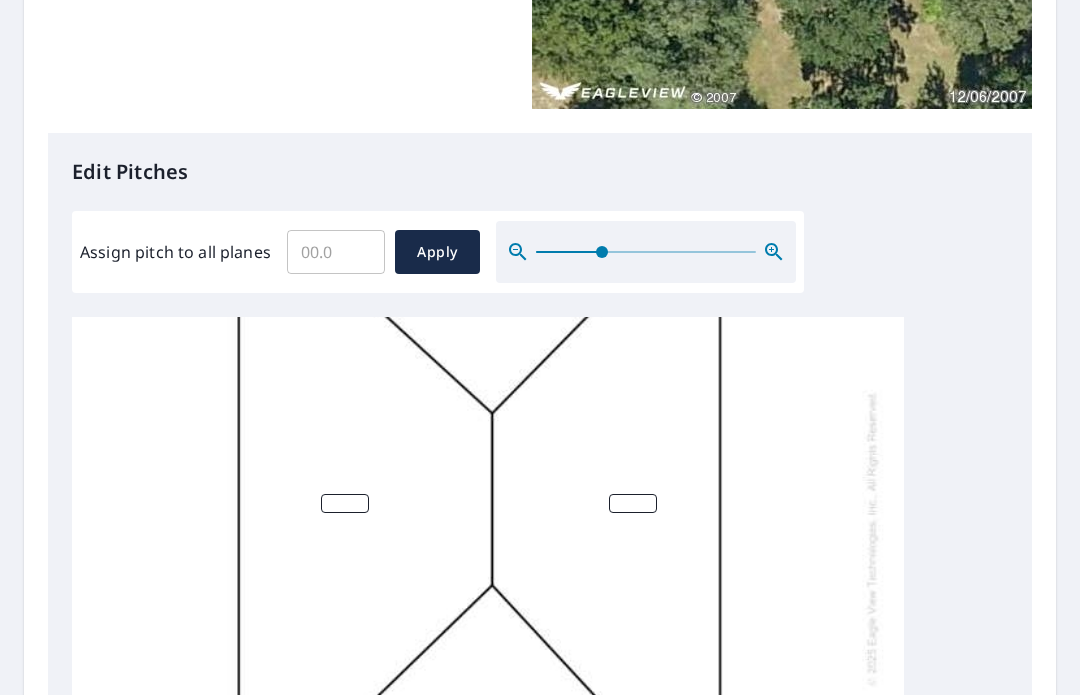 click at bounding box center (633, 504) 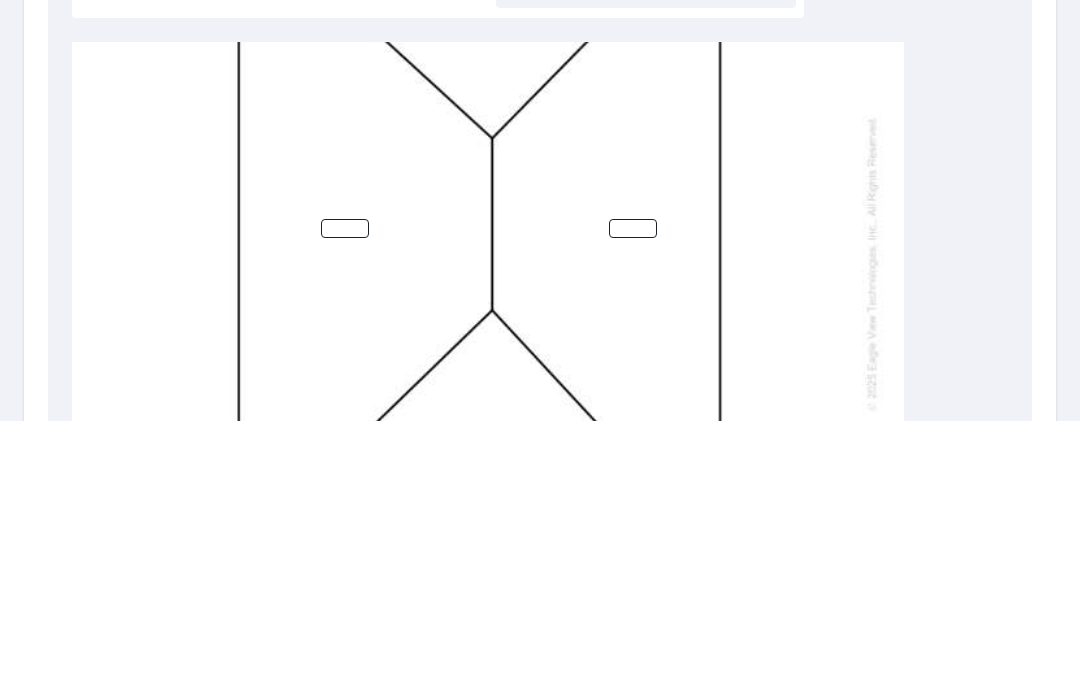 type on "5" 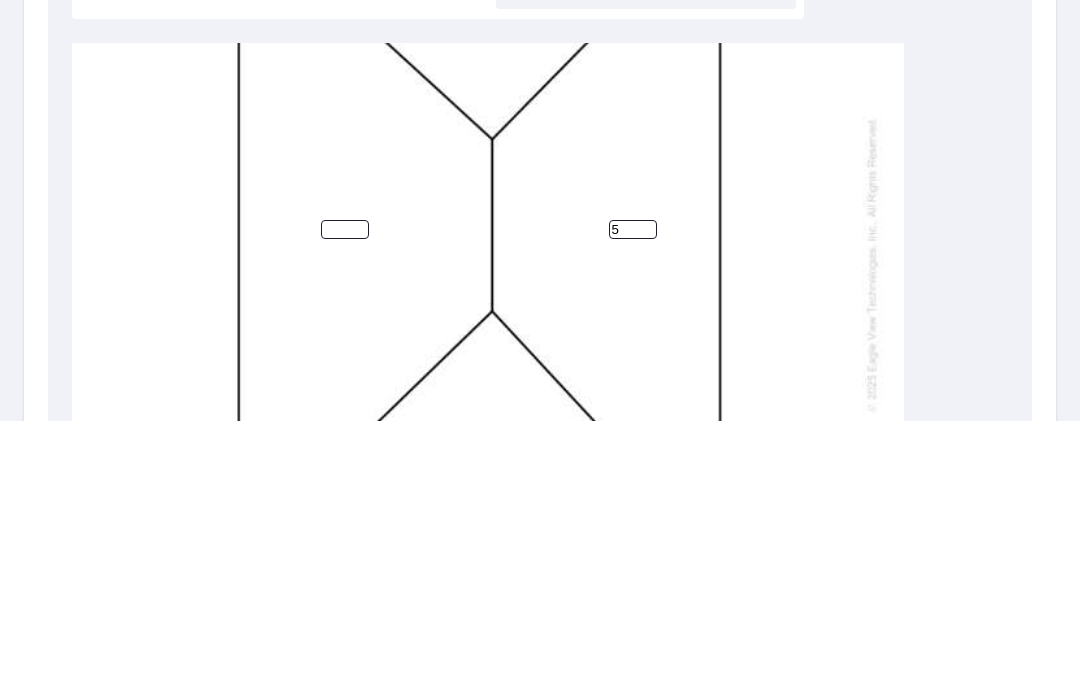 type 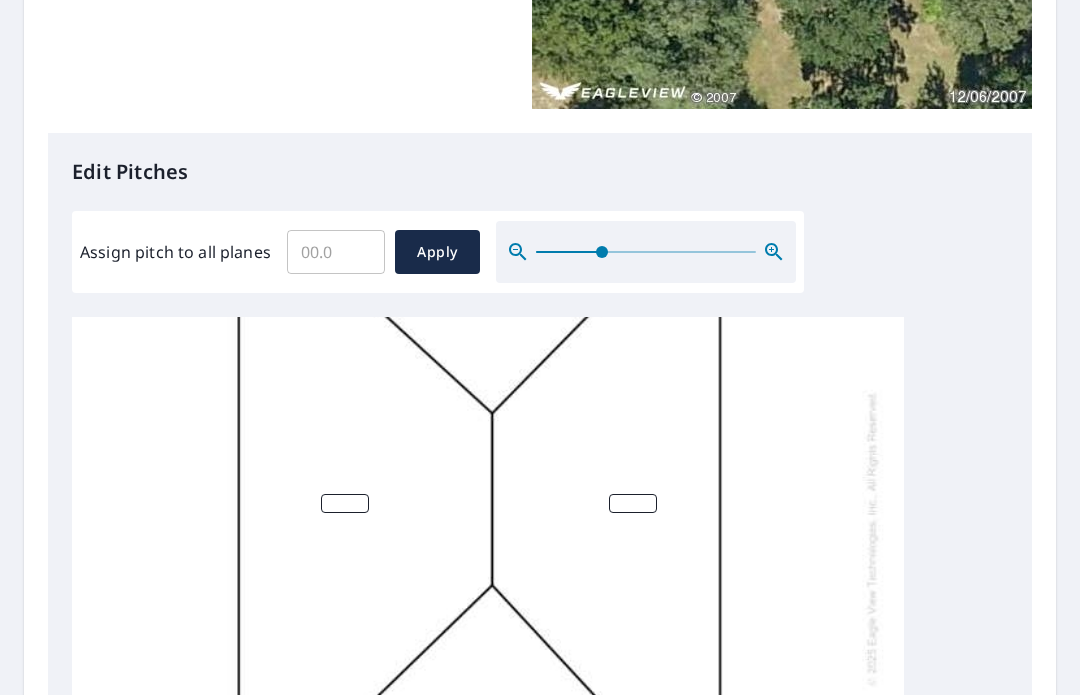 click at bounding box center [345, 504] 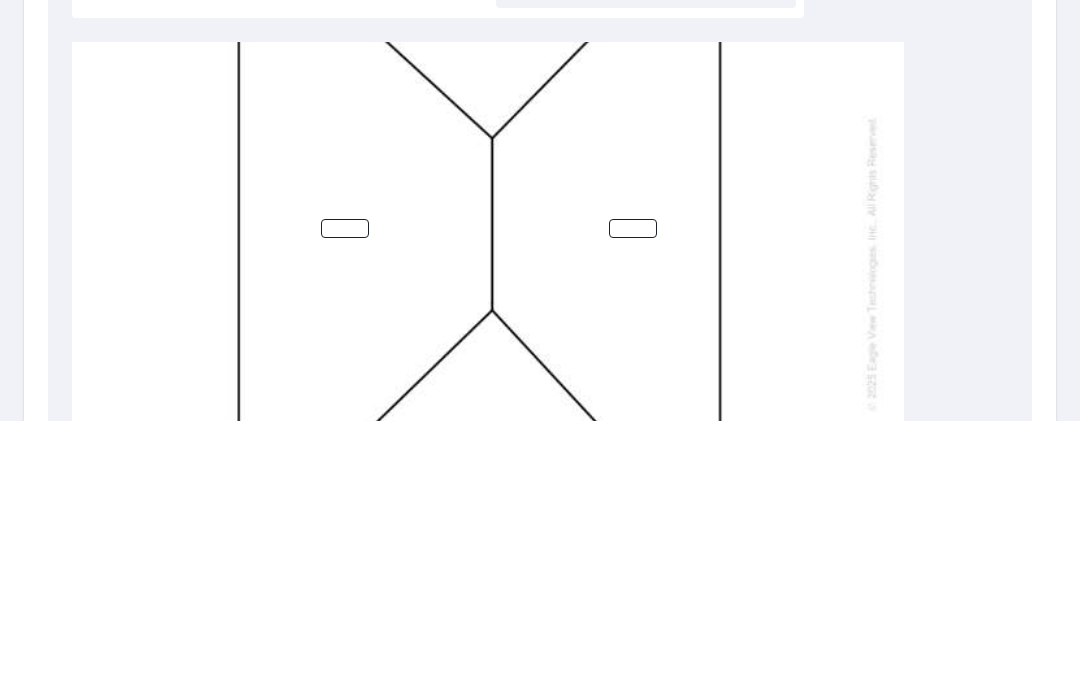 type on "5" 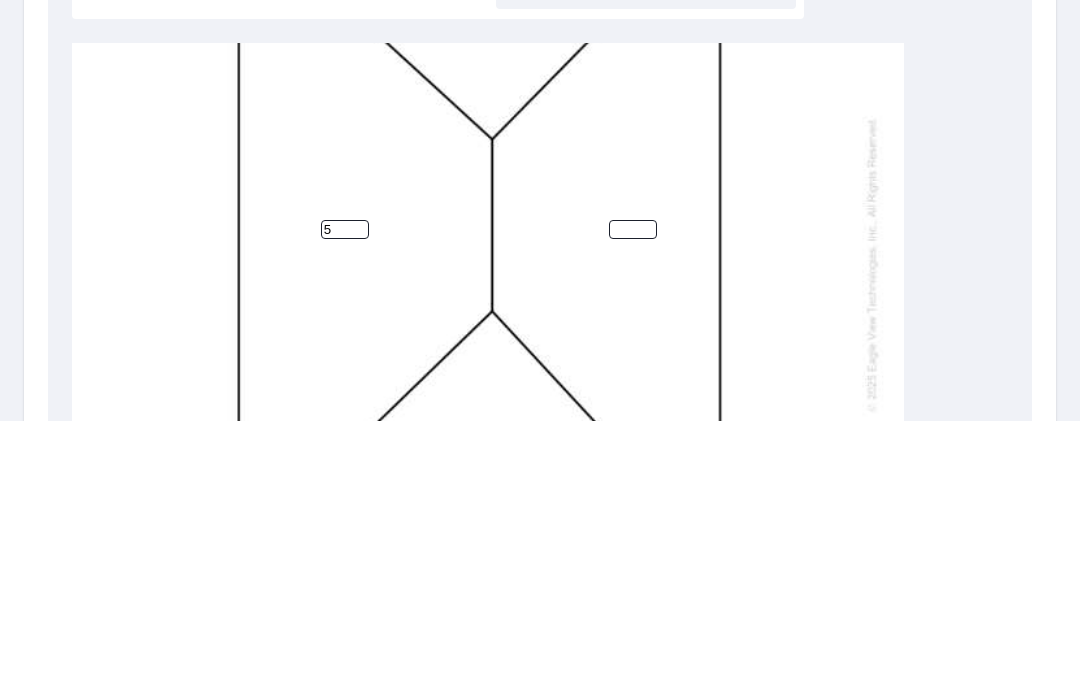 type 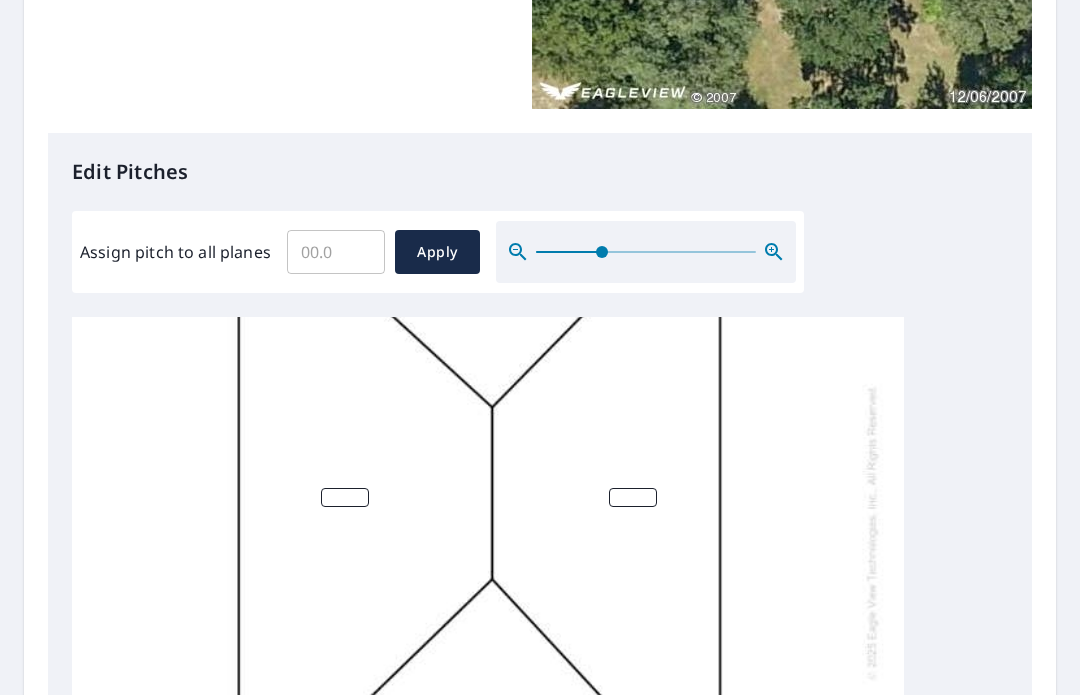 scroll, scrollTop: 193, scrollLeft: 0, axis: vertical 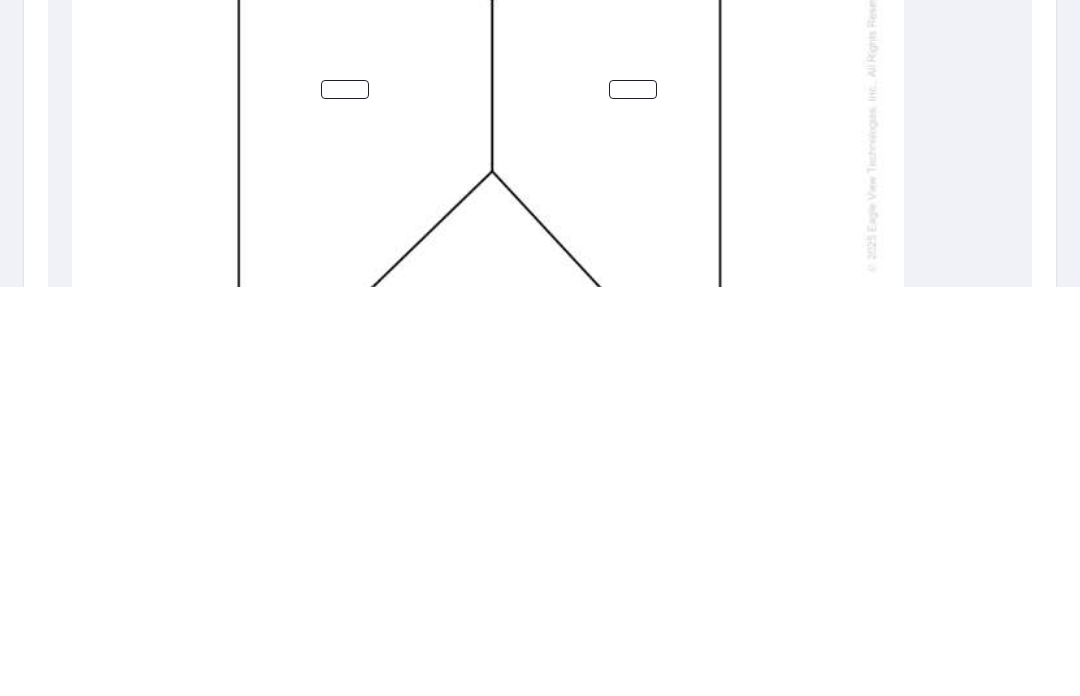 type on "5" 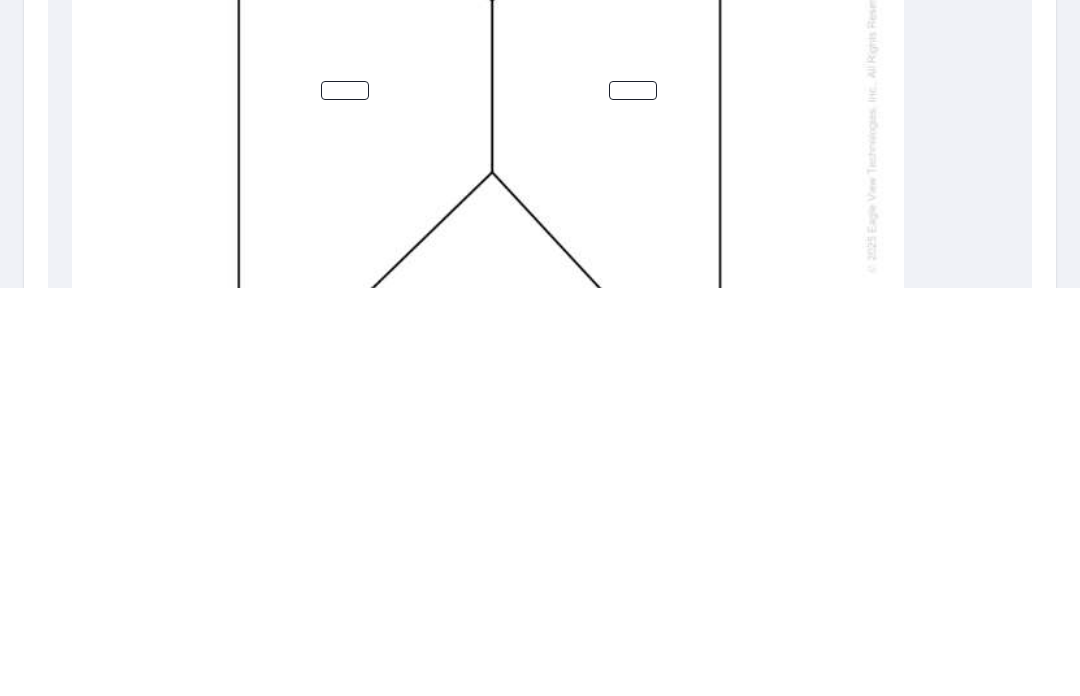 type 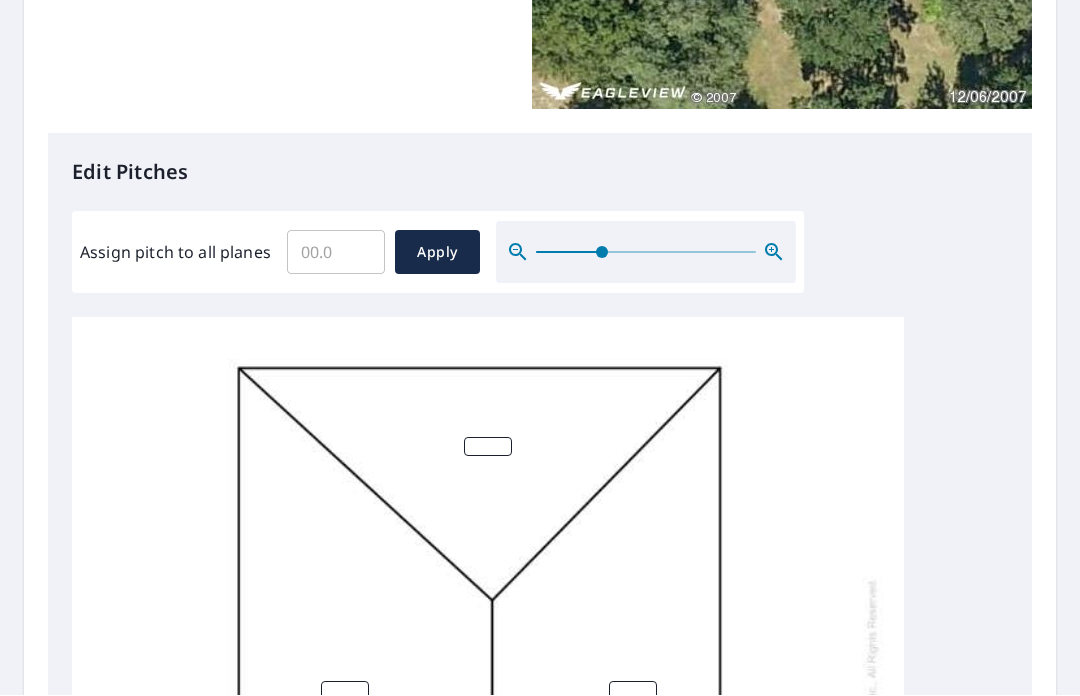 scroll, scrollTop: 0, scrollLeft: 0, axis: both 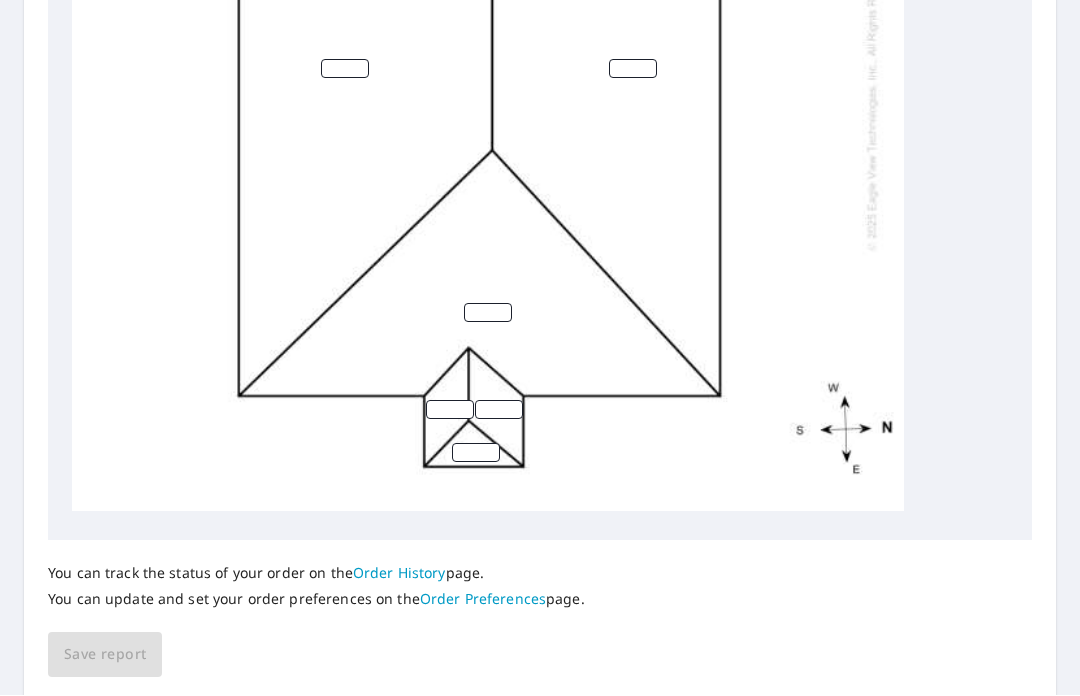 click at bounding box center (450, 410) 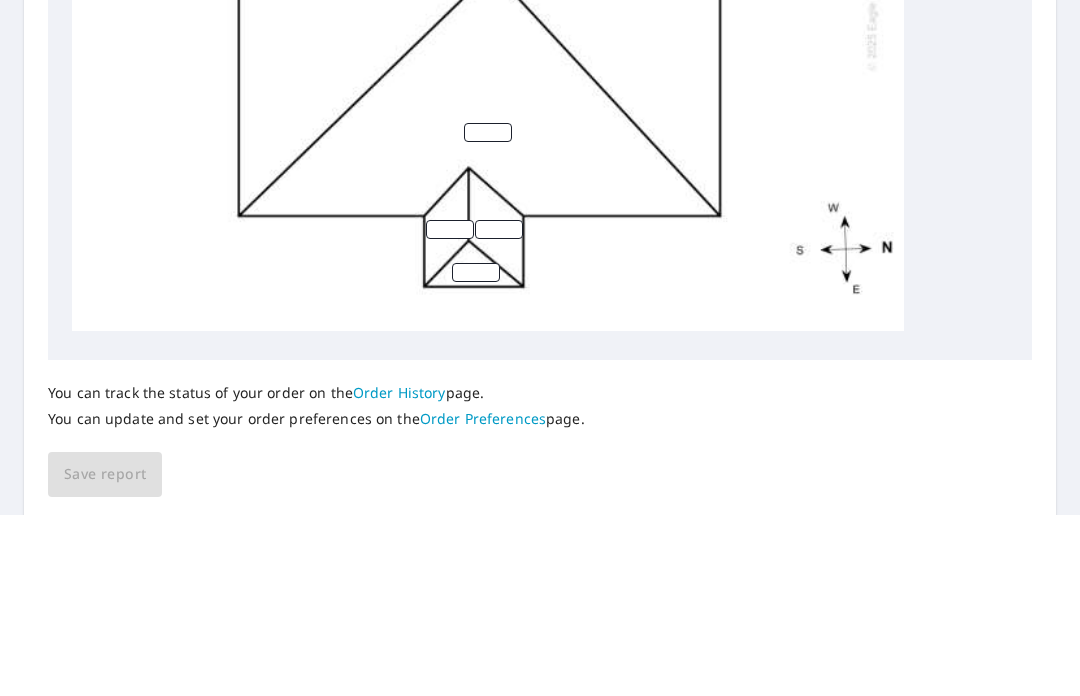 type on "5" 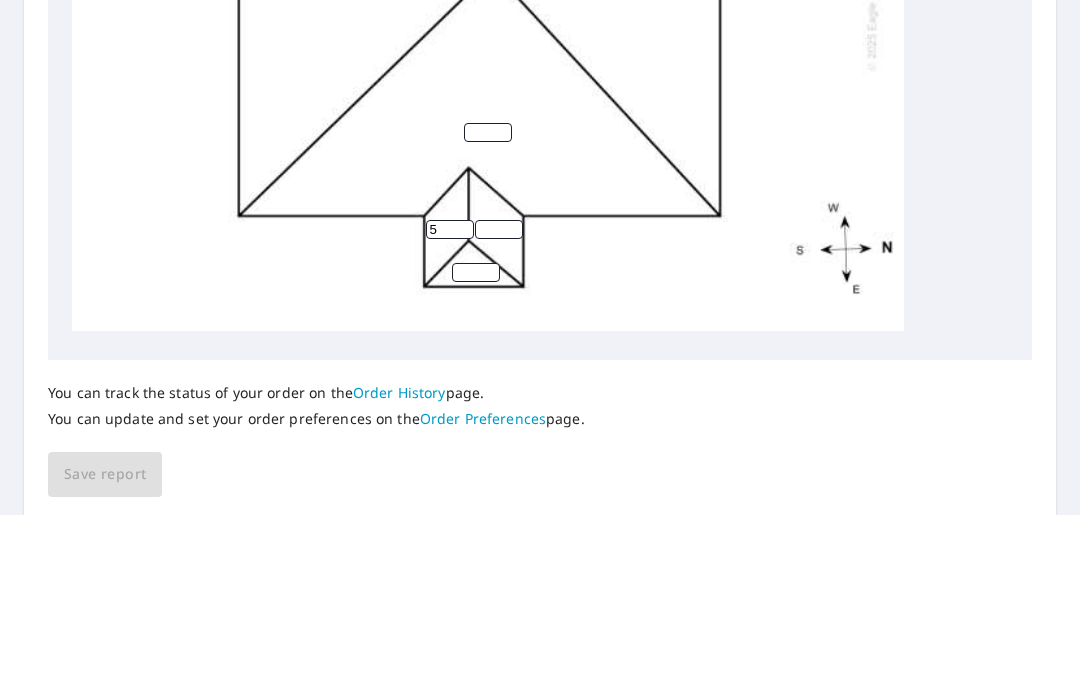 type 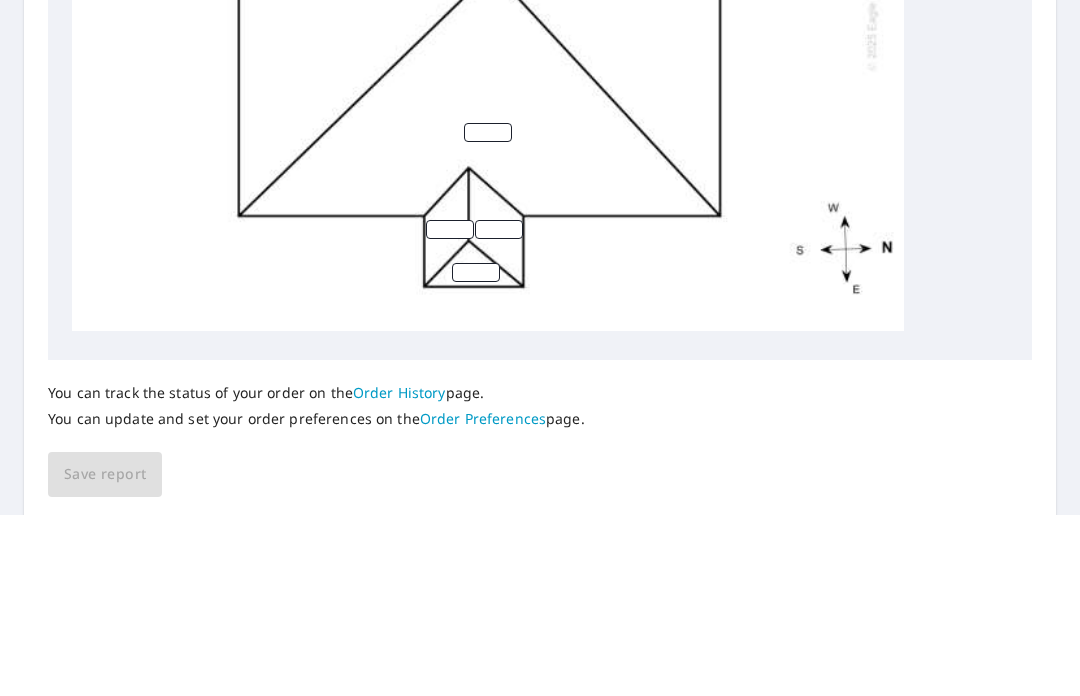 click at bounding box center [499, 410] 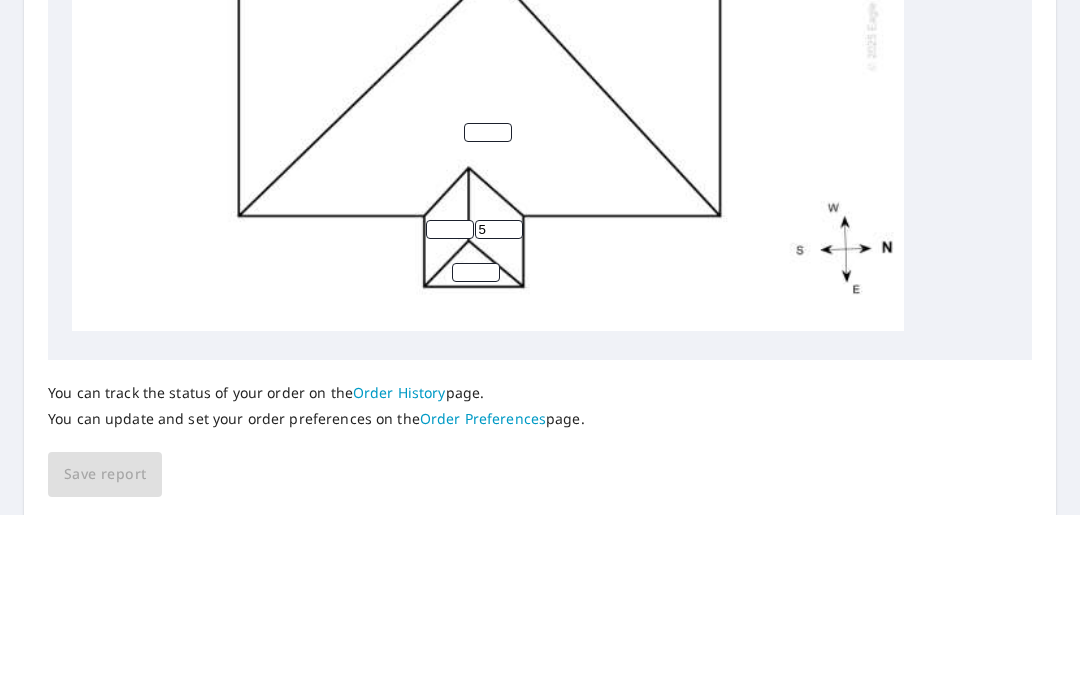 type 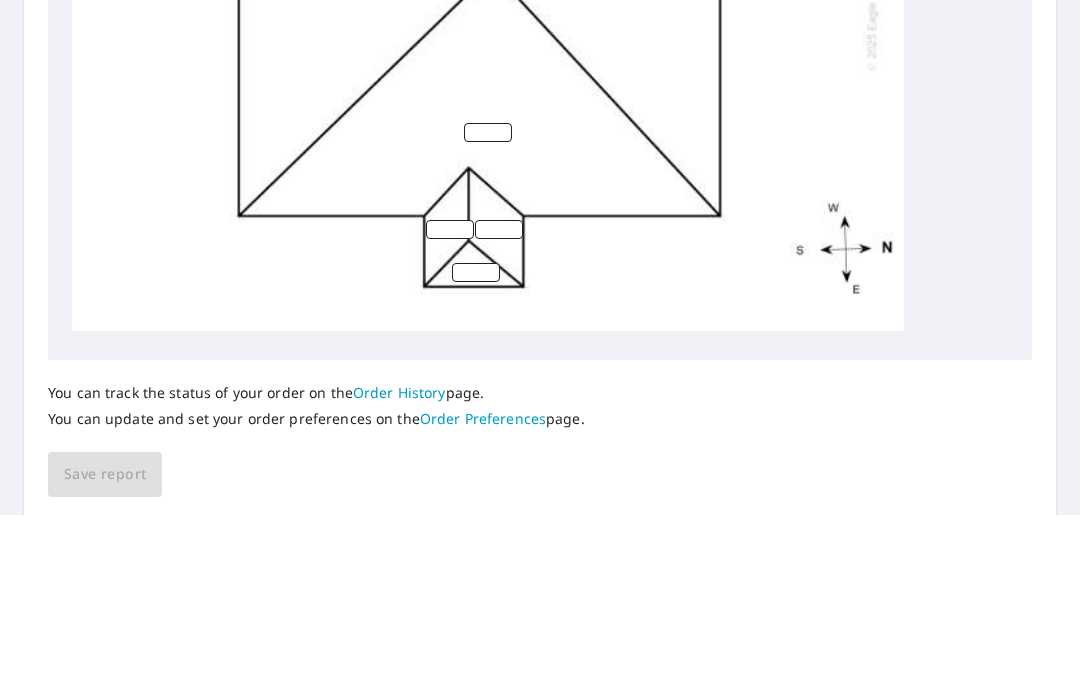 click at bounding box center (488, 104) 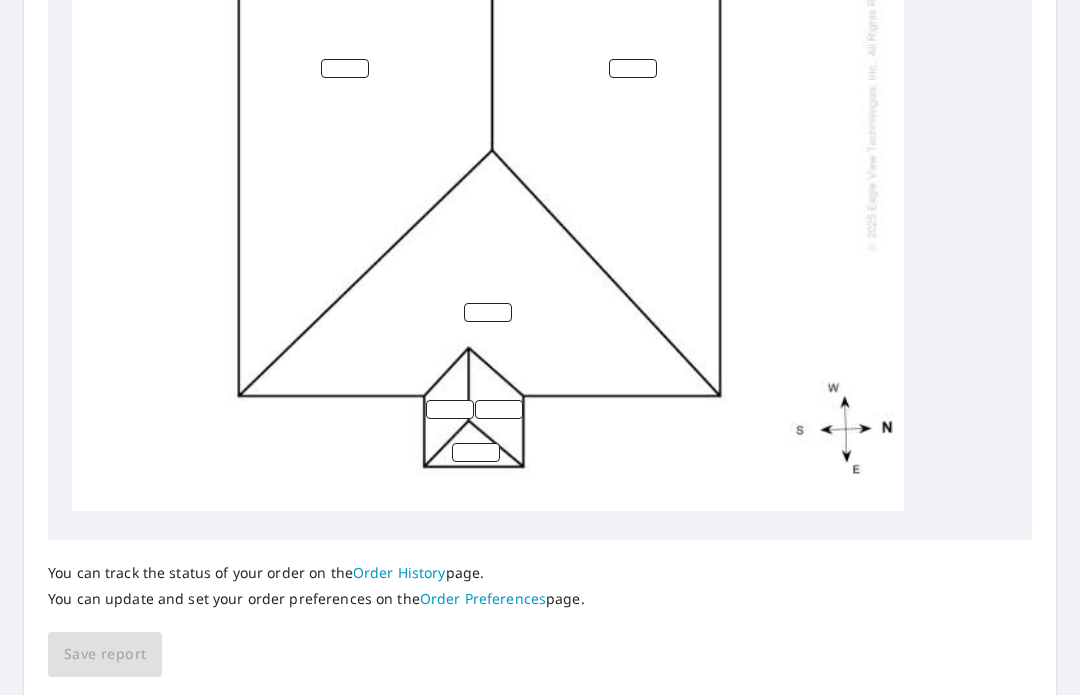 click at bounding box center (476, 453) 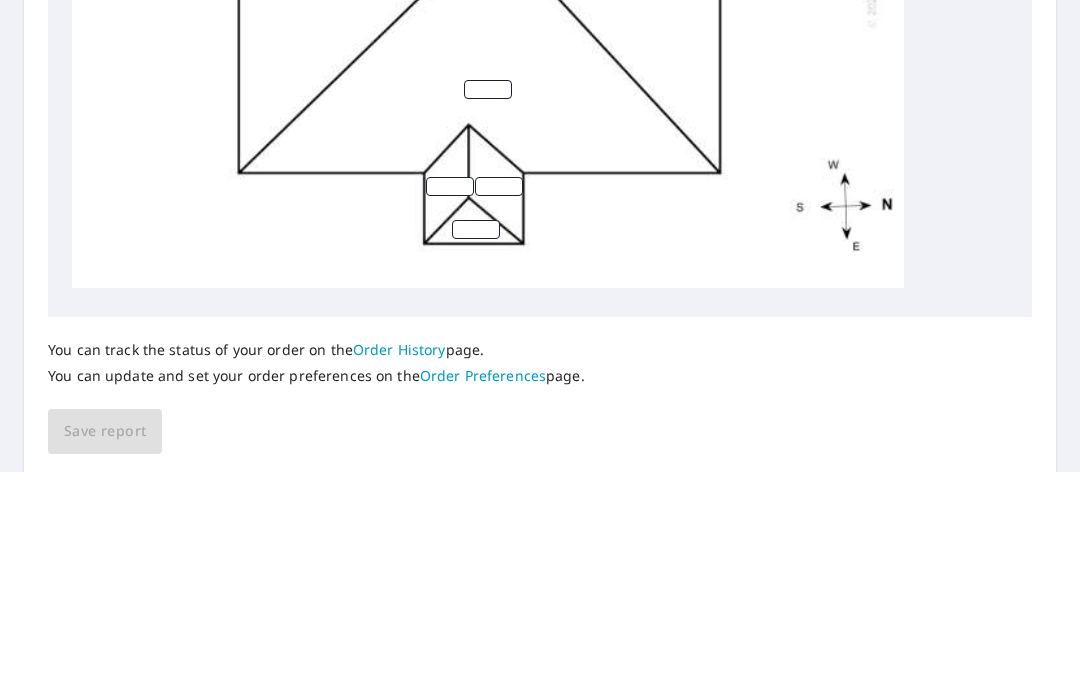 type on "5" 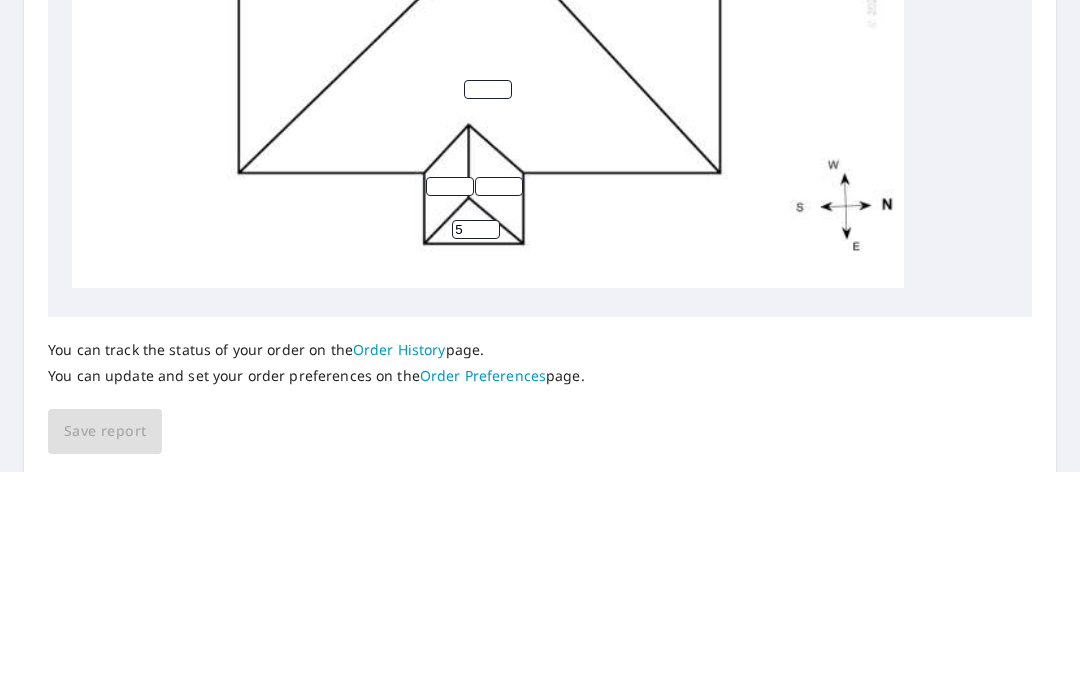 type 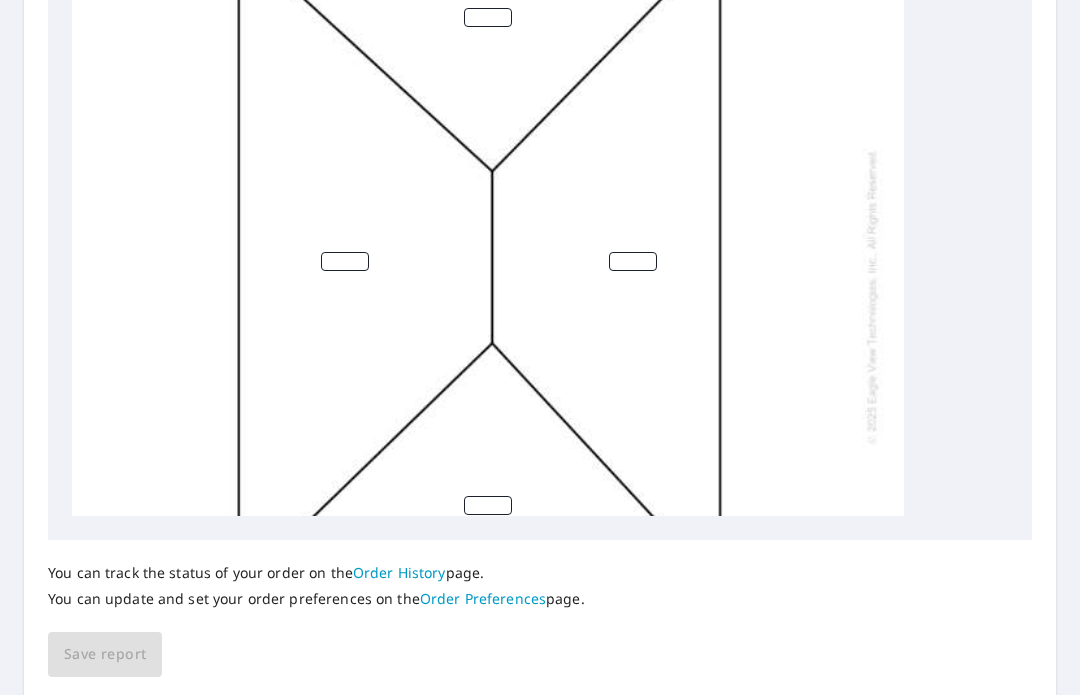 scroll, scrollTop: 0, scrollLeft: 0, axis: both 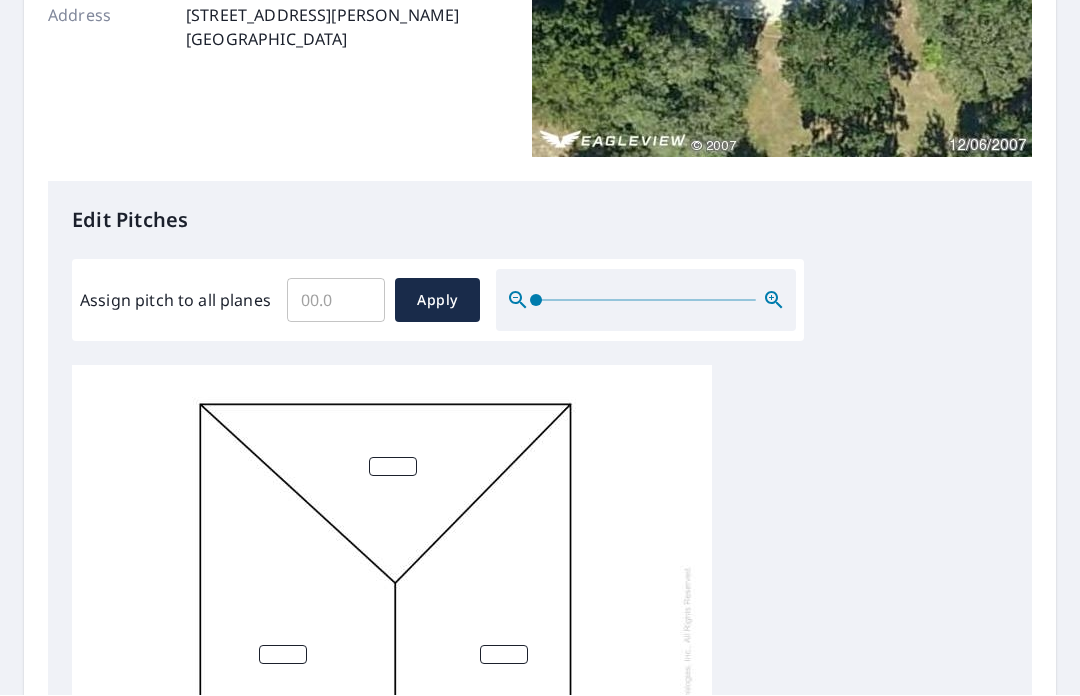 click on "Apply" at bounding box center [437, 301] 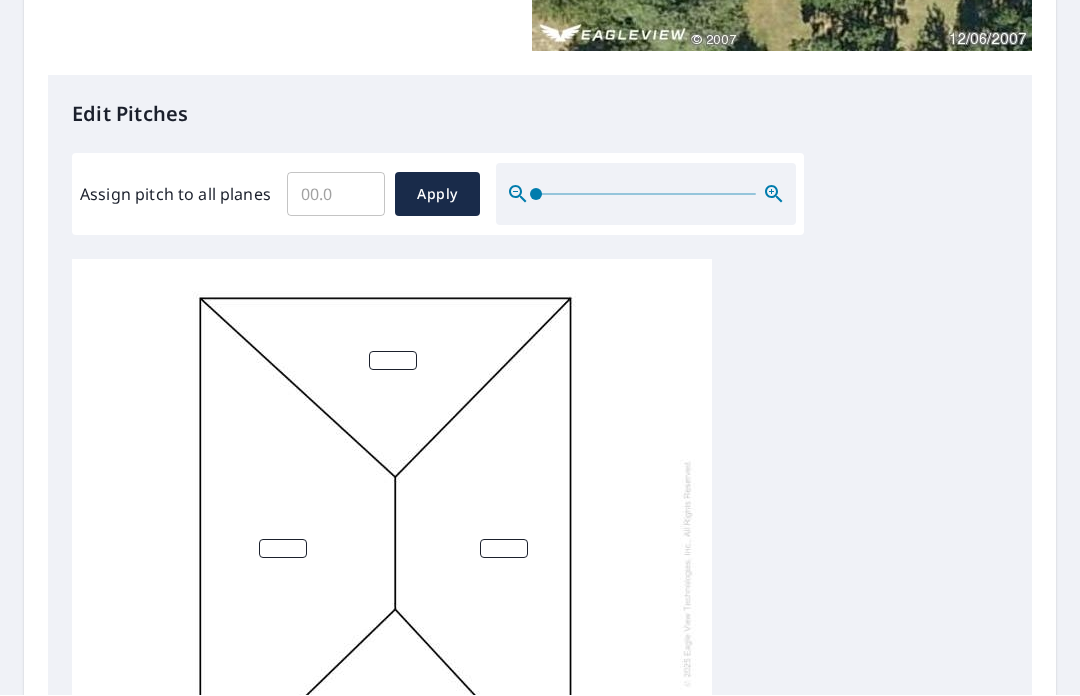 scroll, scrollTop: 455, scrollLeft: 0, axis: vertical 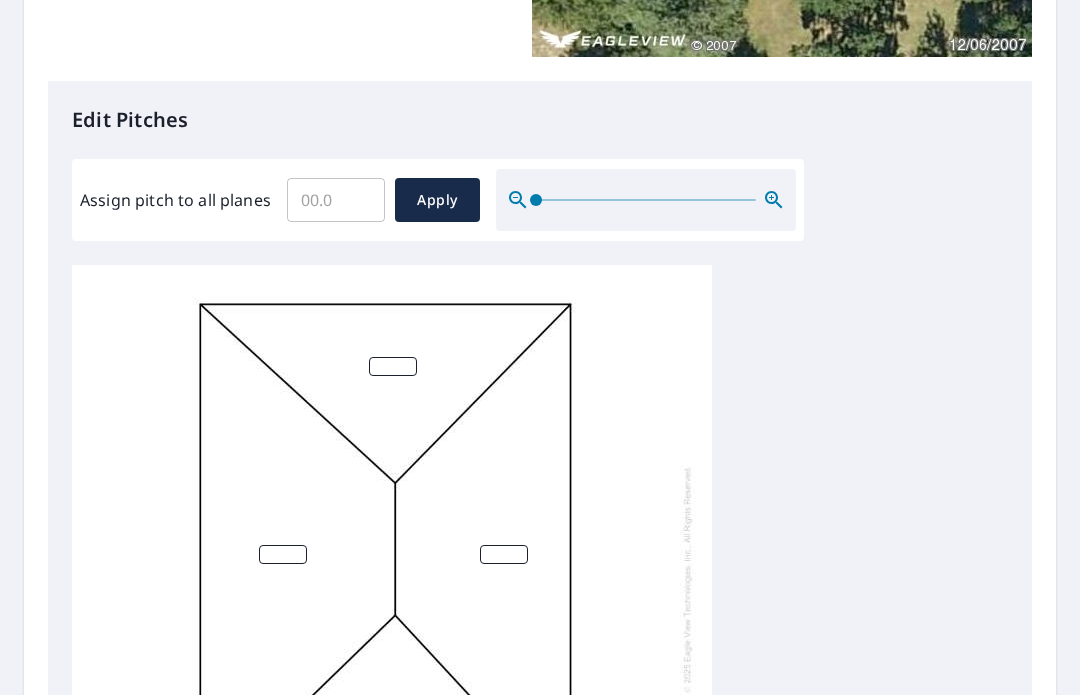 click at bounding box center [393, 367] 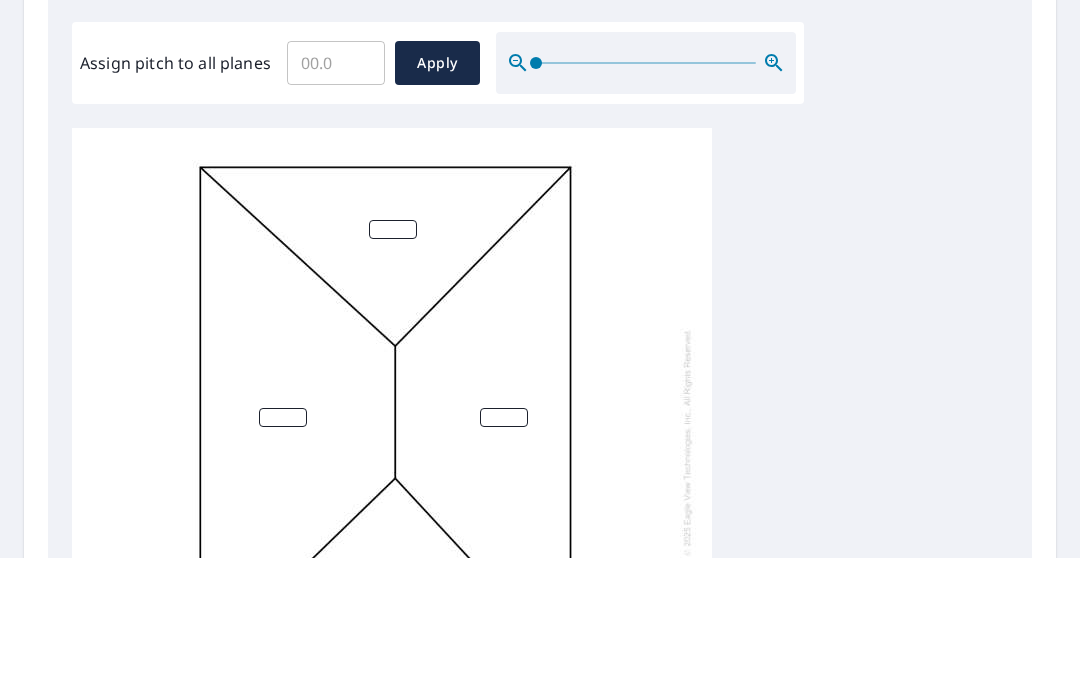 type on "5" 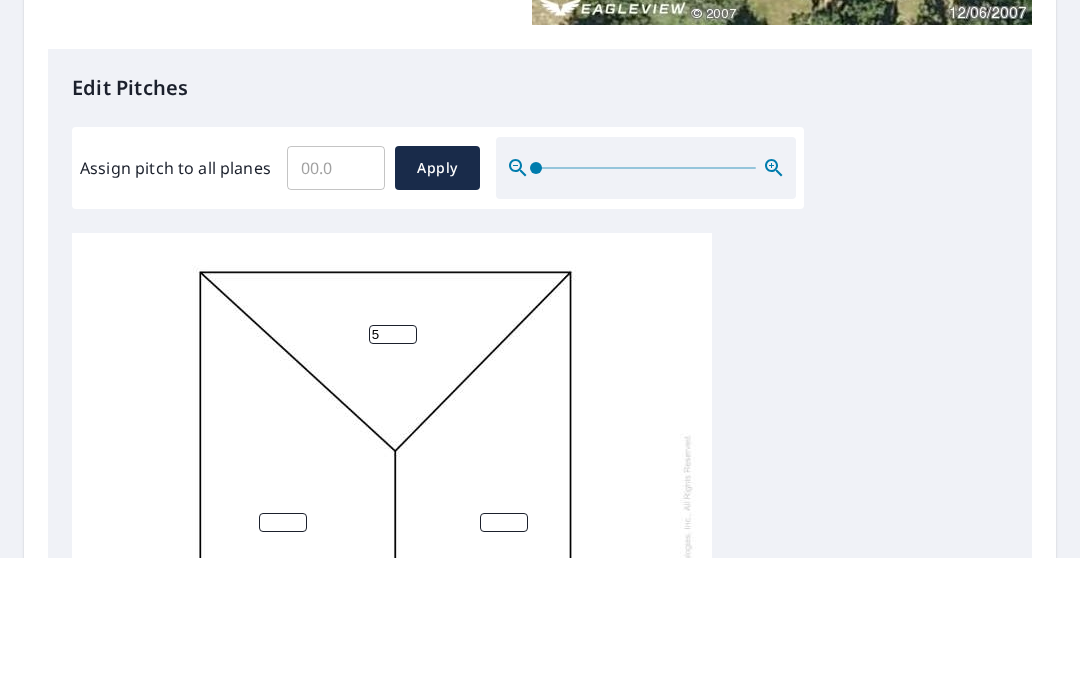 scroll, scrollTop: 342, scrollLeft: 0, axis: vertical 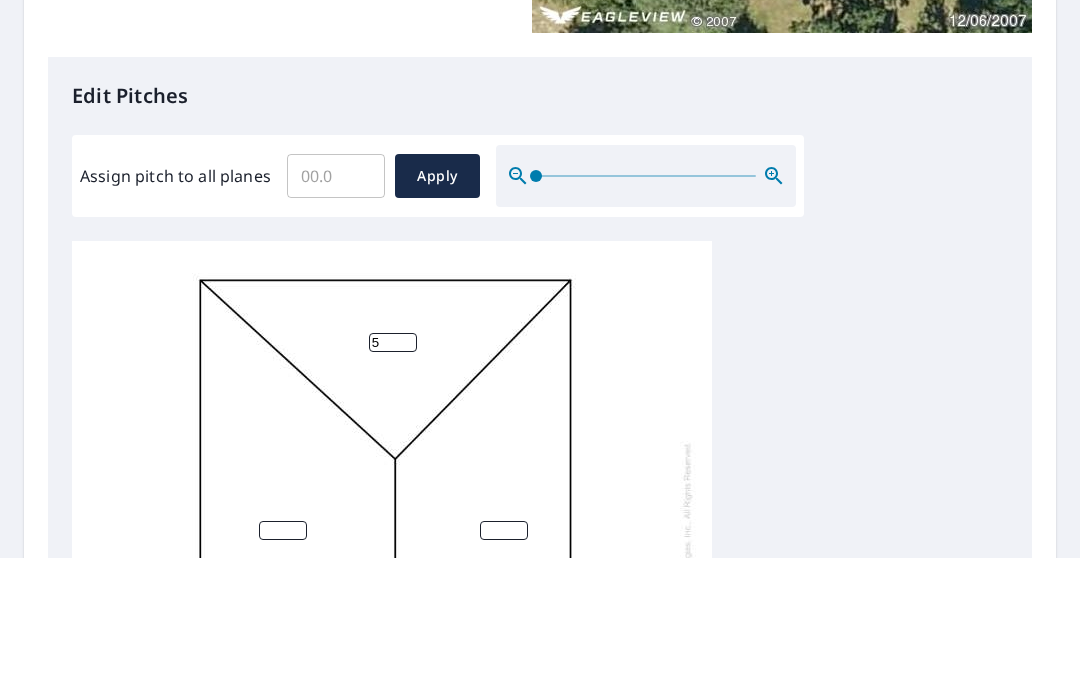 type on "5" 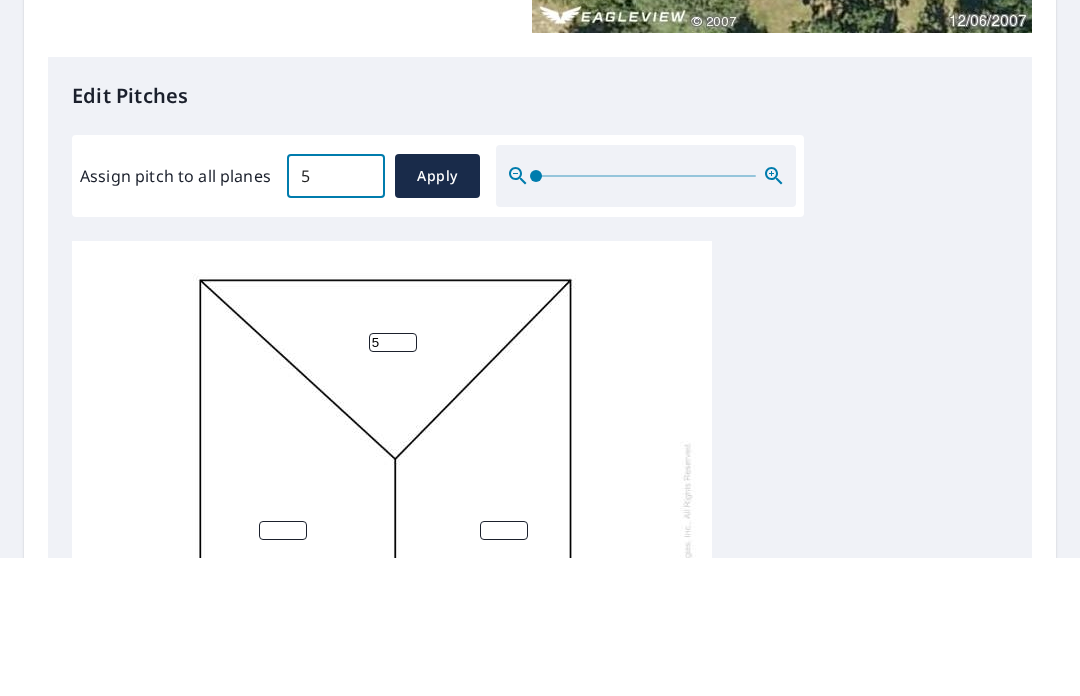 type on "5" 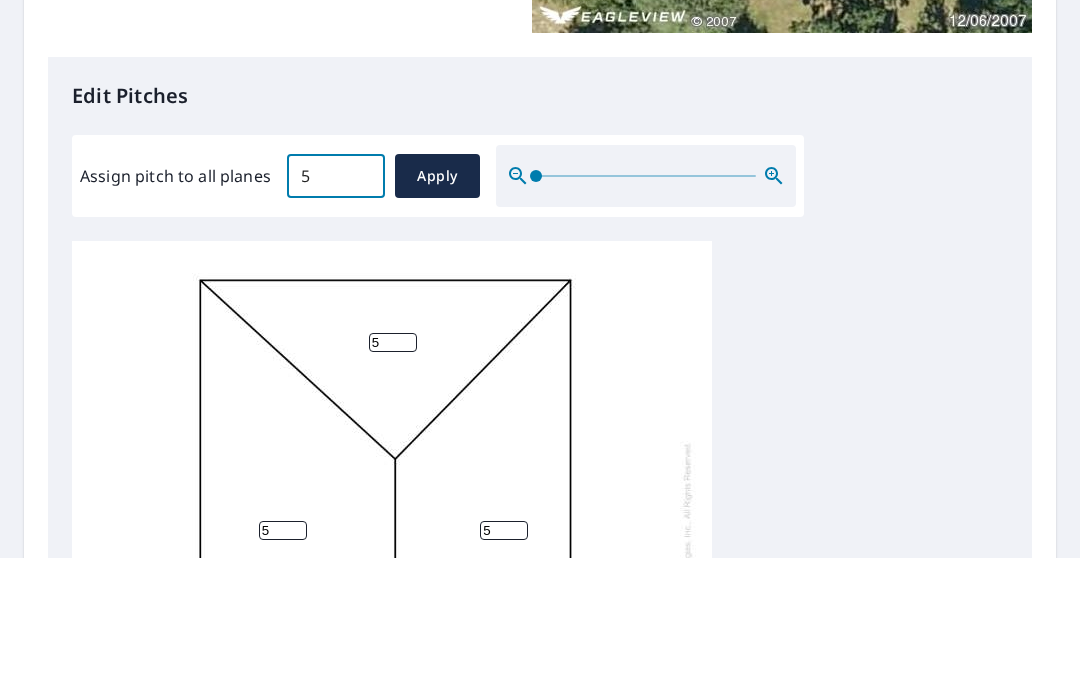 type on "5" 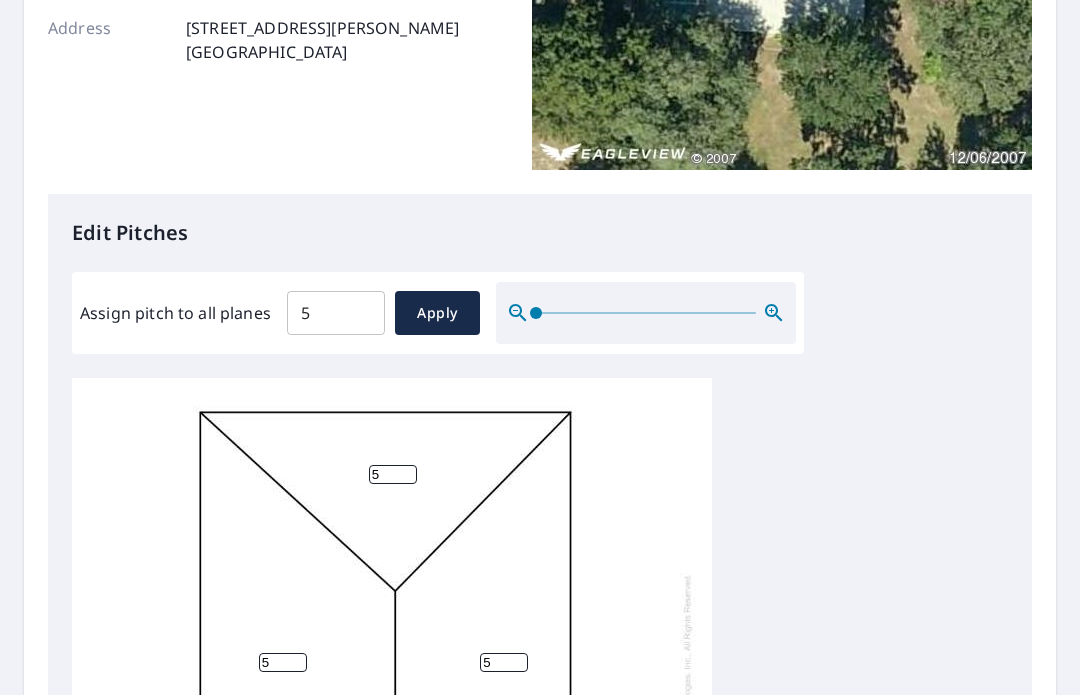 scroll, scrollTop: 11, scrollLeft: 0, axis: vertical 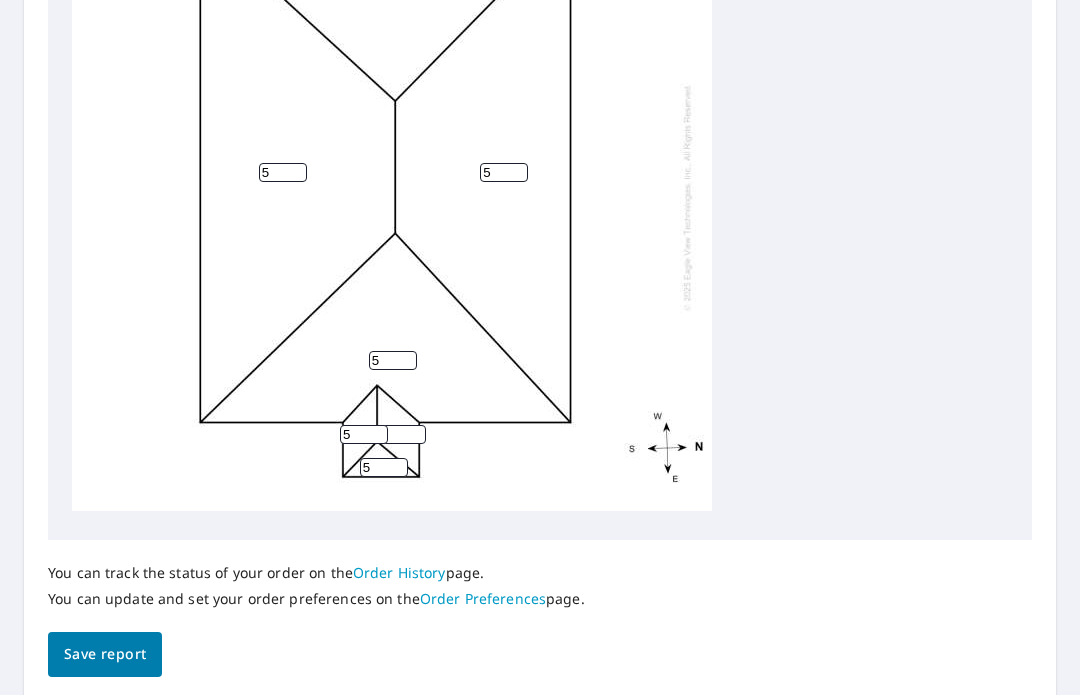 click on "Save report" at bounding box center (105, 655) 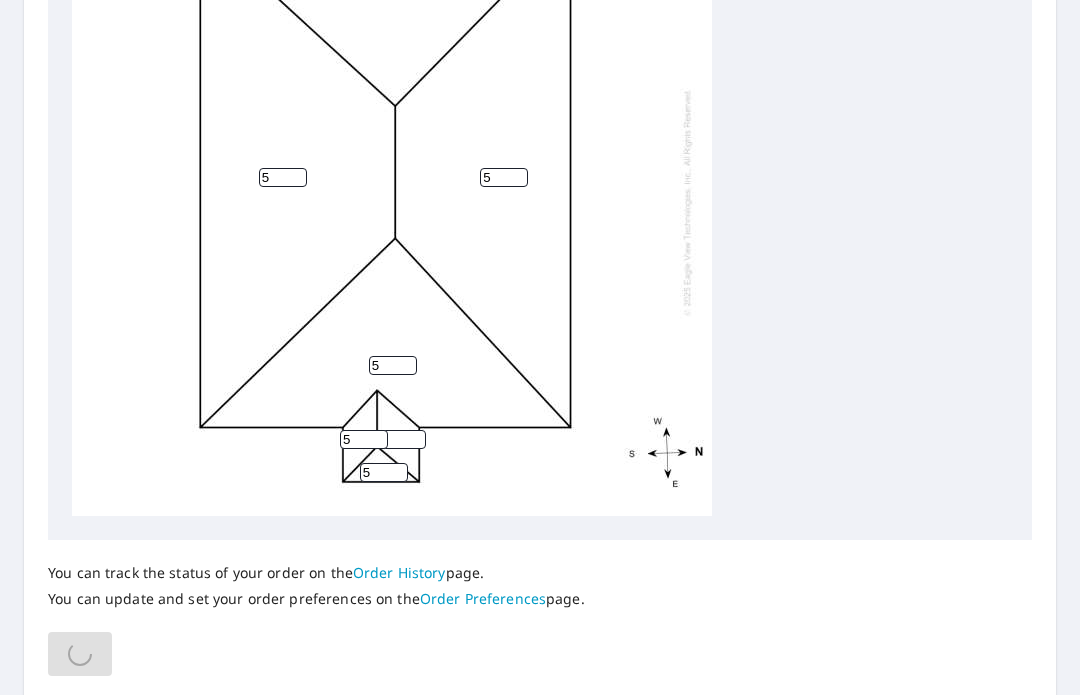 scroll, scrollTop: 0, scrollLeft: 0, axis: both 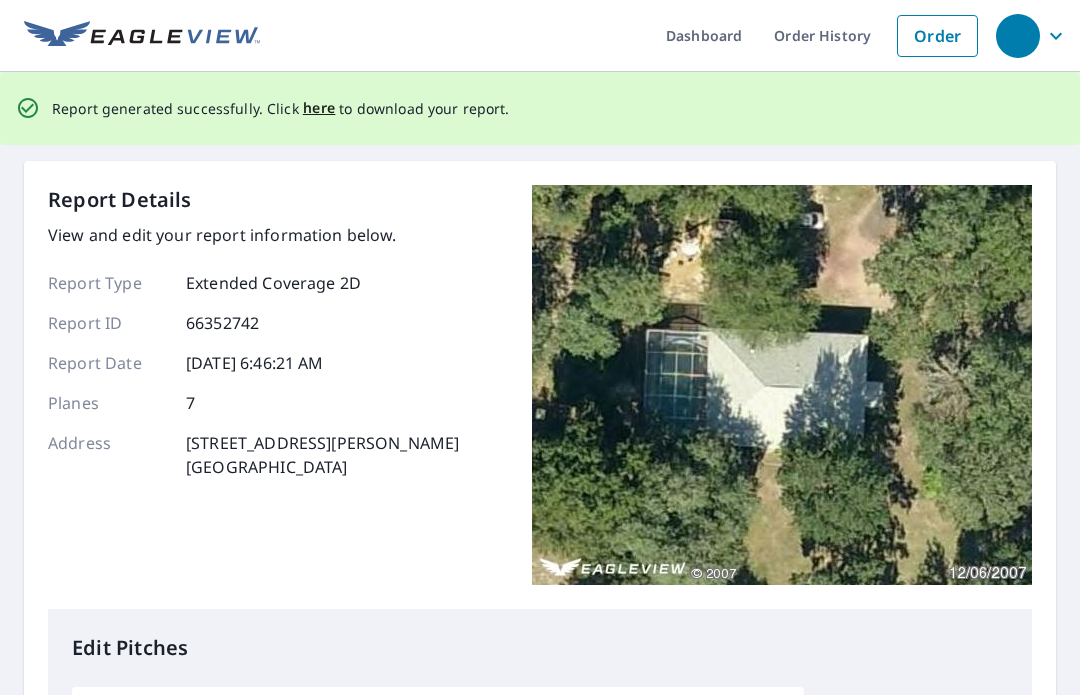 click on "here" at bounding box center [319, 109] 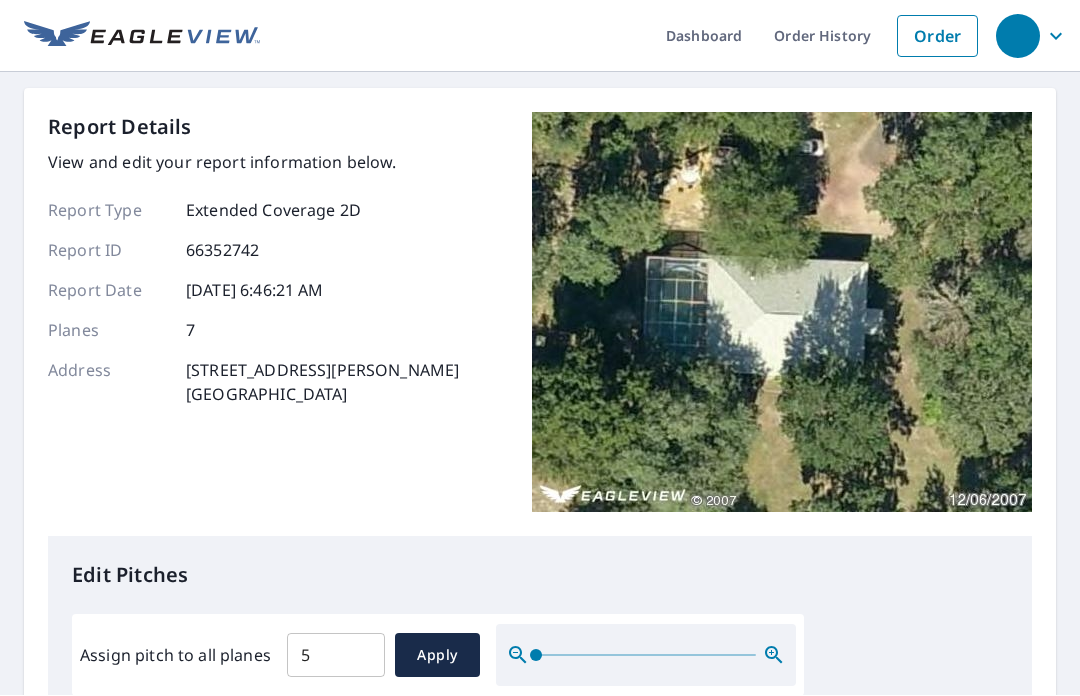 scroll, scrollTop: 0, scrollLeft: 0, axis: both 